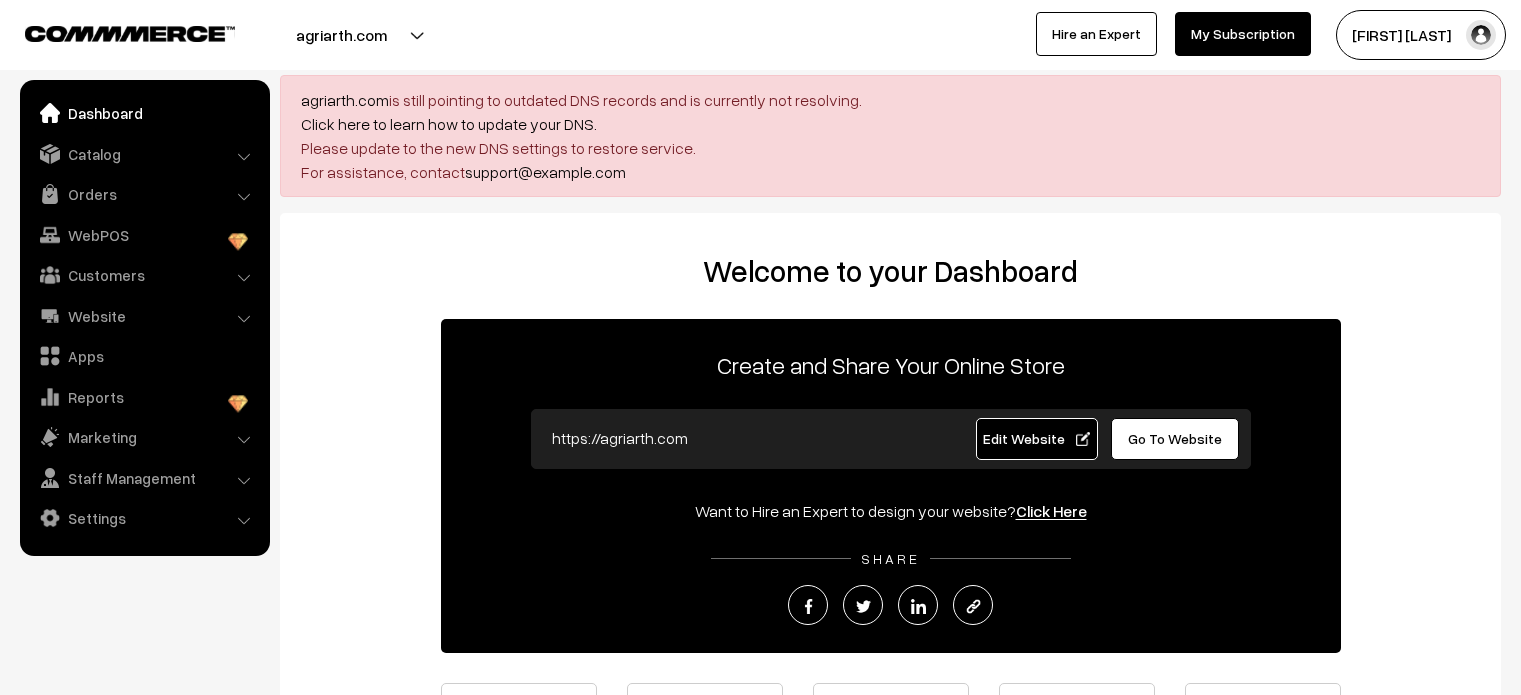 scroll, scrollTop: 0, scrollLeft: 0, axis: both 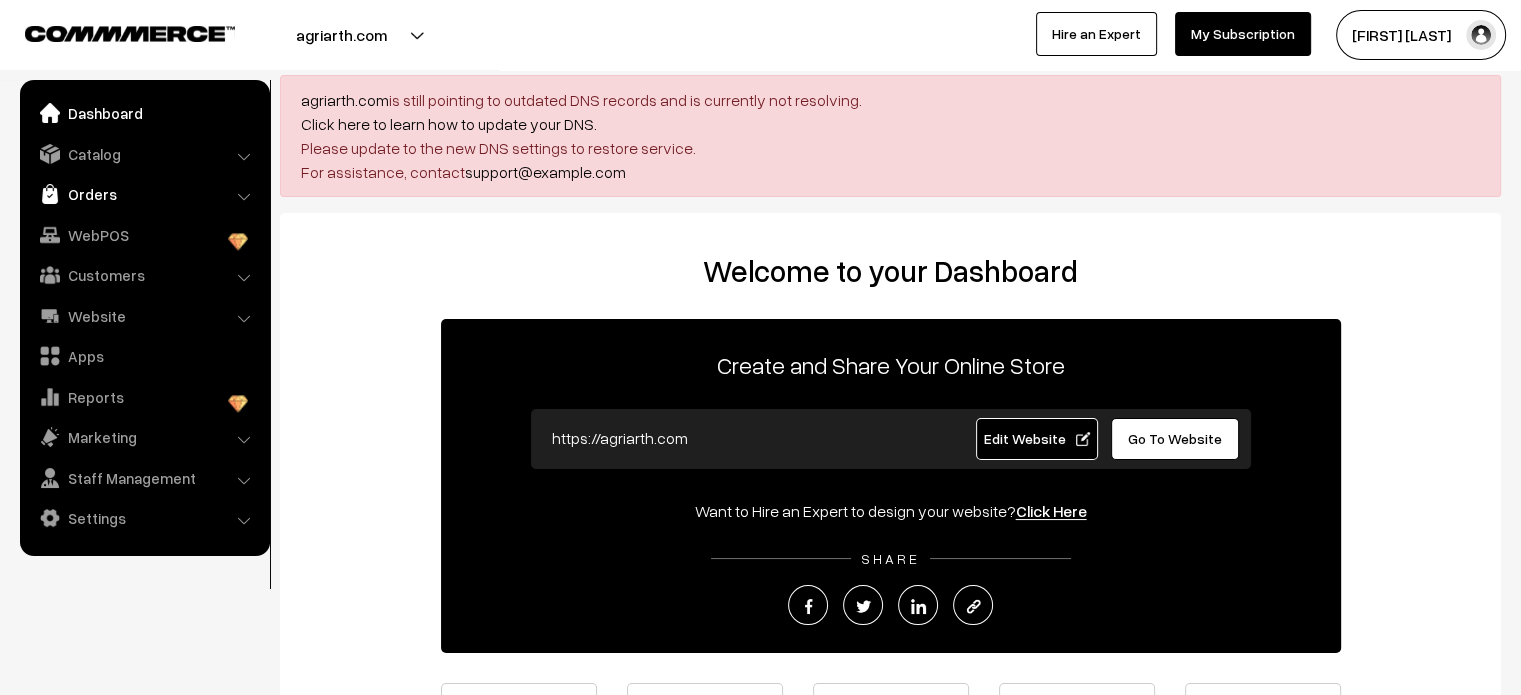 click on "Orders" at bounding box center [144, 194] 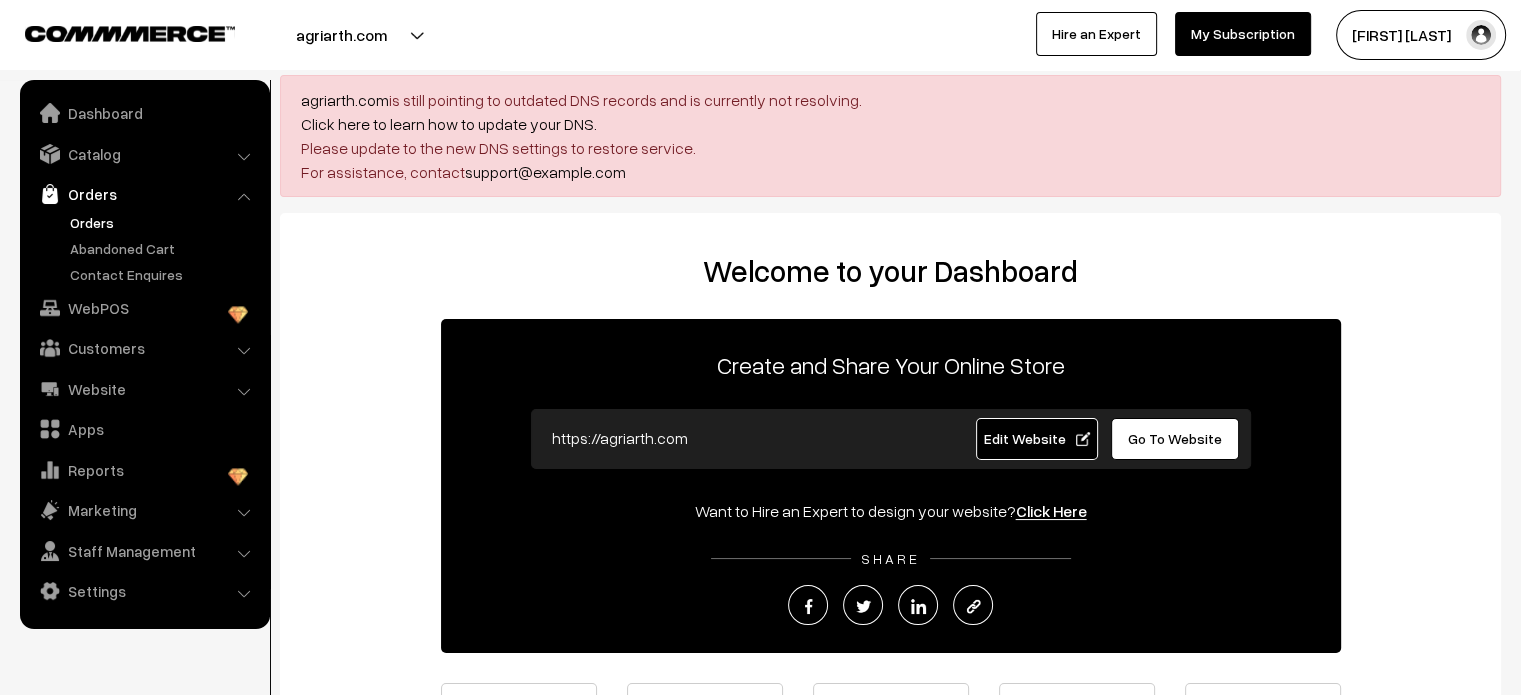 click on "Orders" at bounding box center [164, 222] 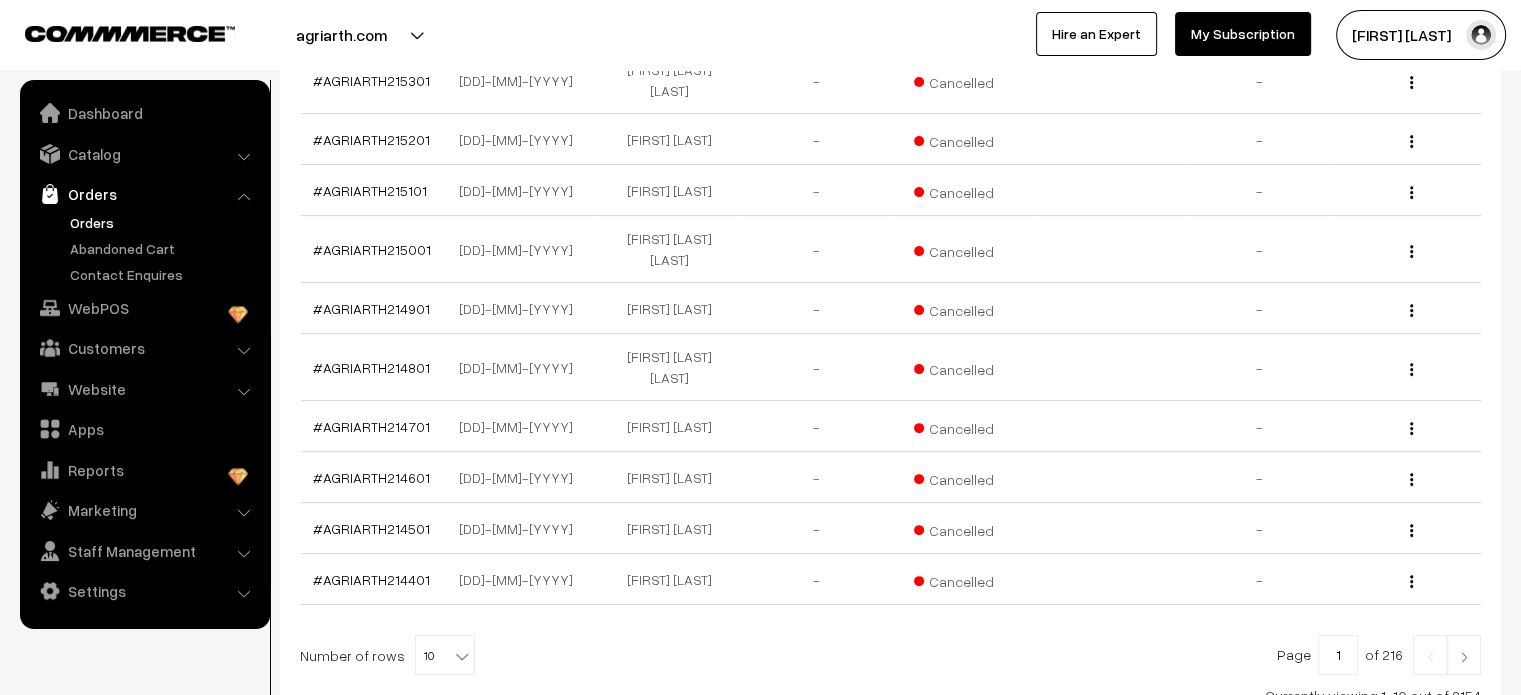 scroll, scrollTop: 572, scrollLeft: 0, axis: vertical 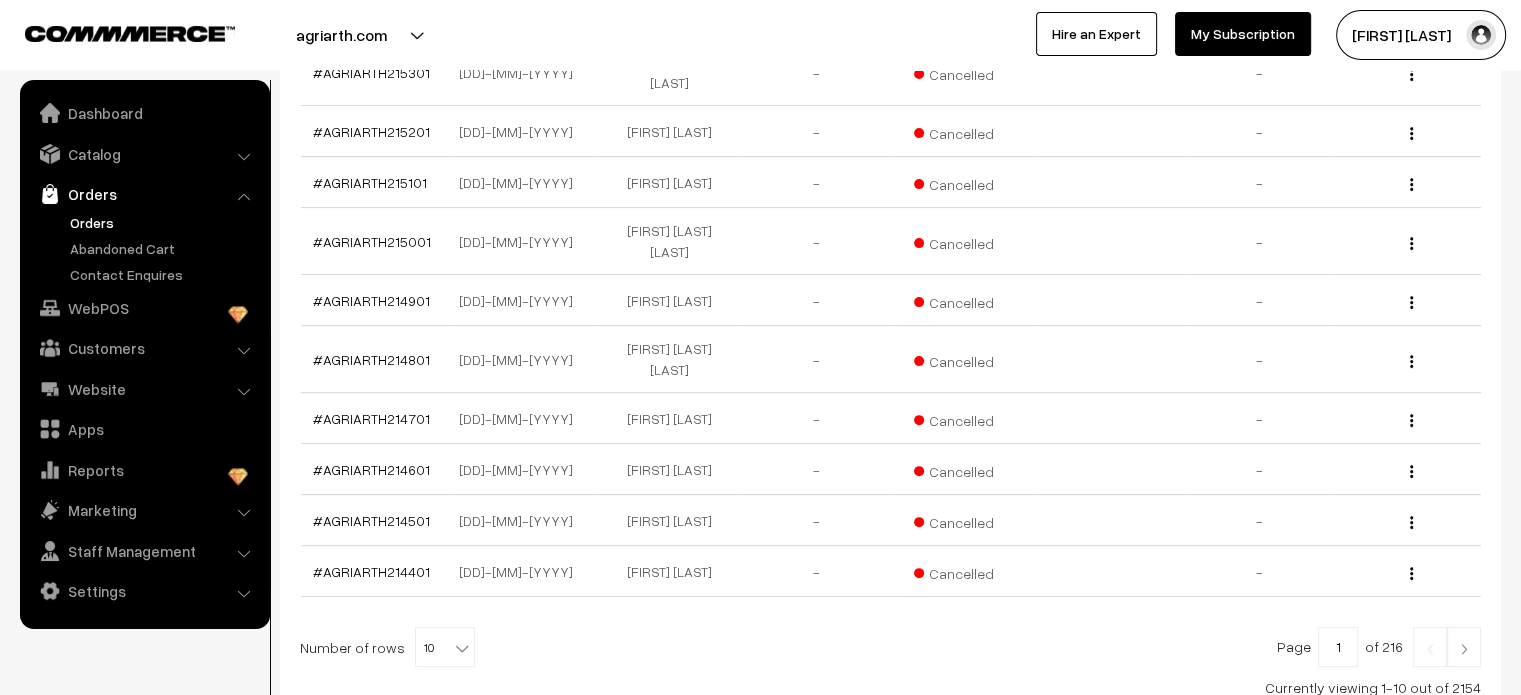 click at bounding box center (1464, 649) 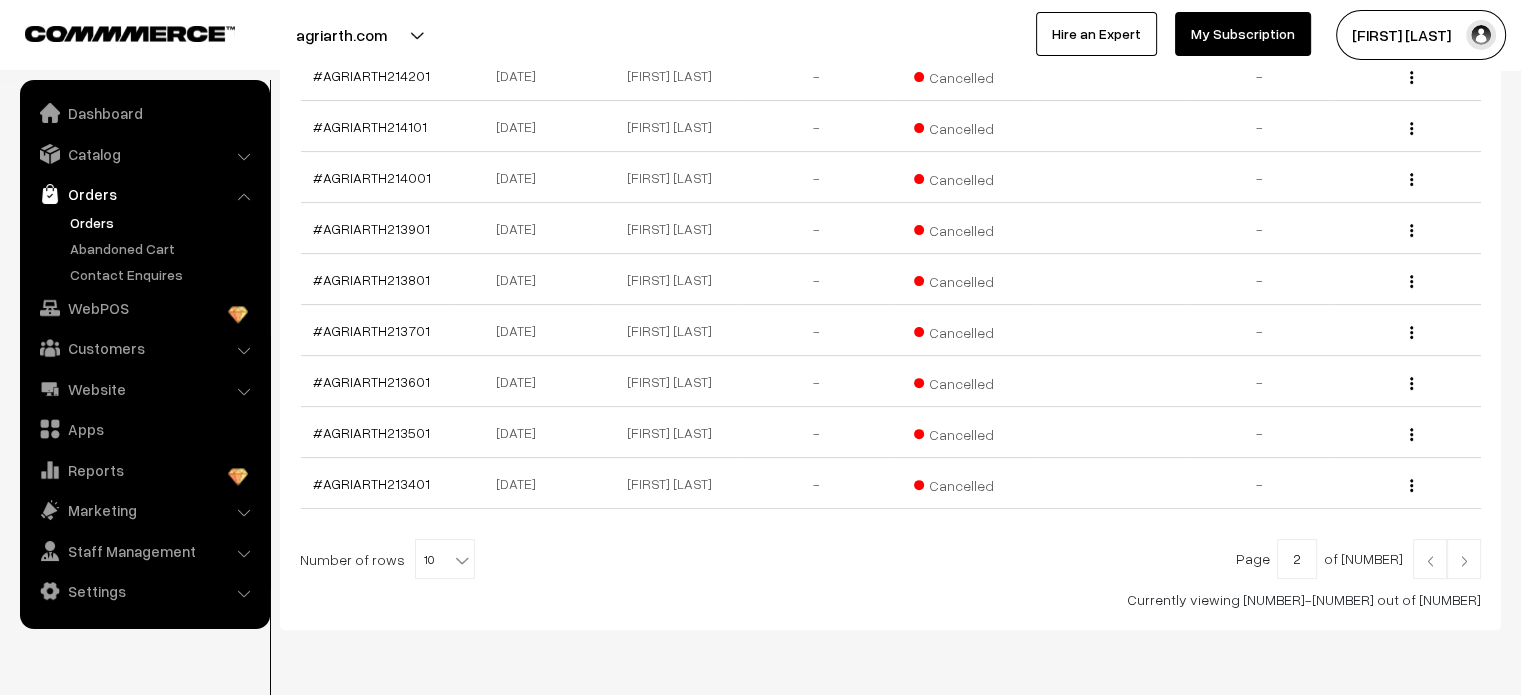 scroll, scrollTop: 652, scrollLeft: 0, axis: vertical 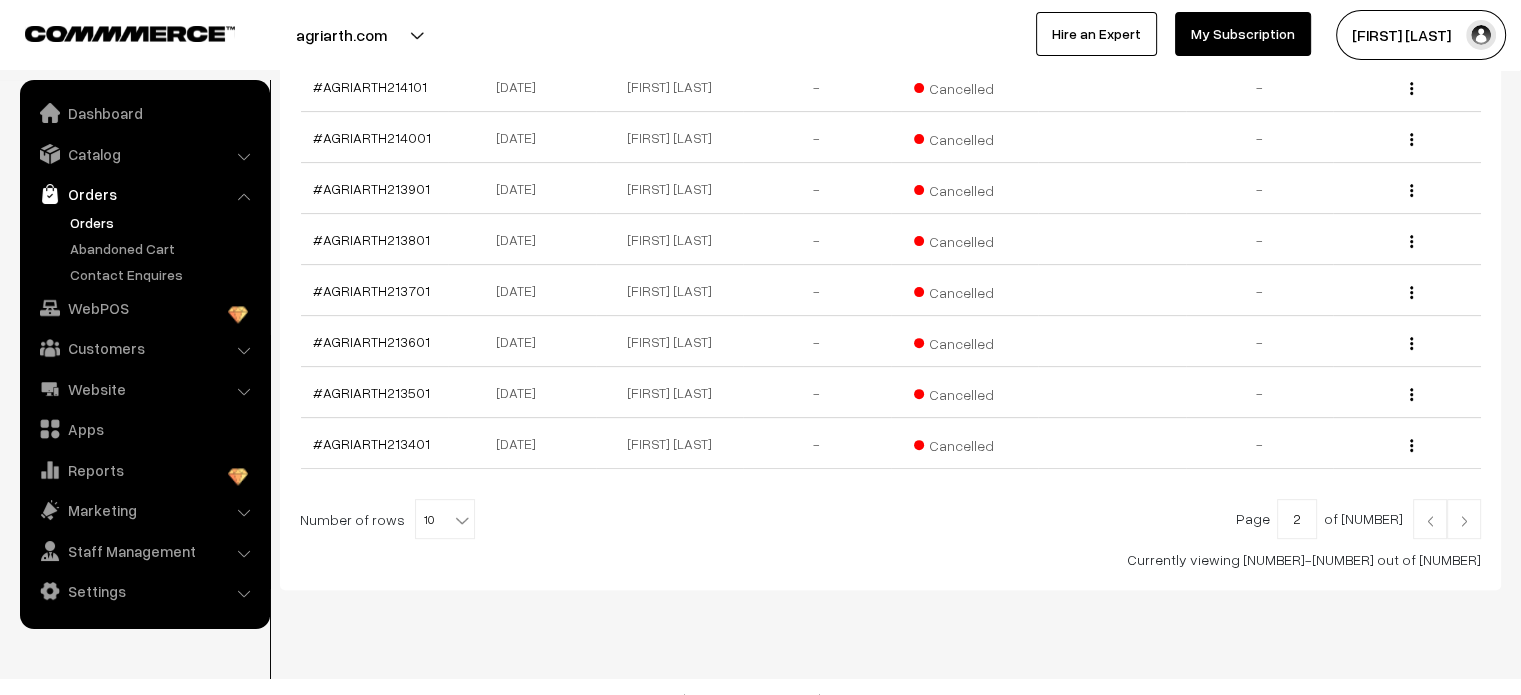 click at bounding box center [1464, 521] 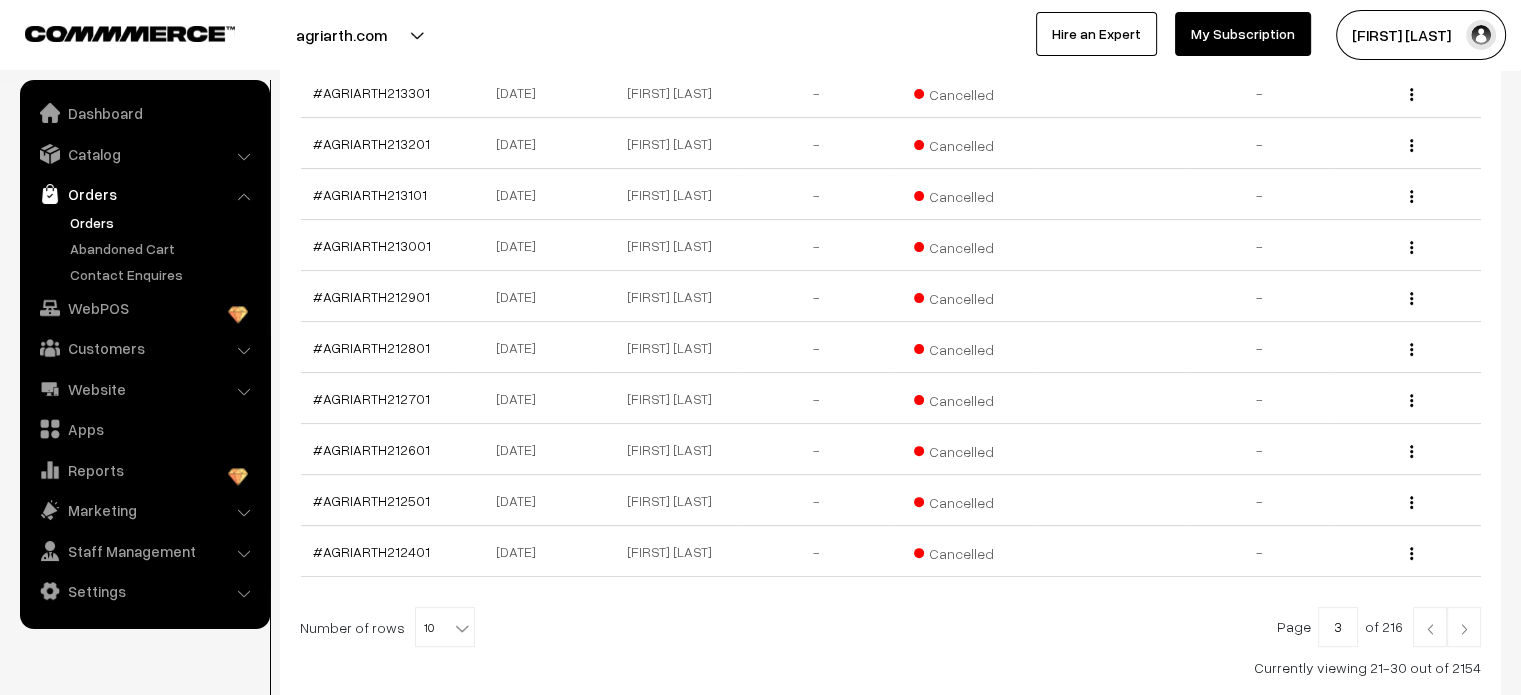 scroll, scrollTop: 684, scrollLeft: 0, axis: vertical 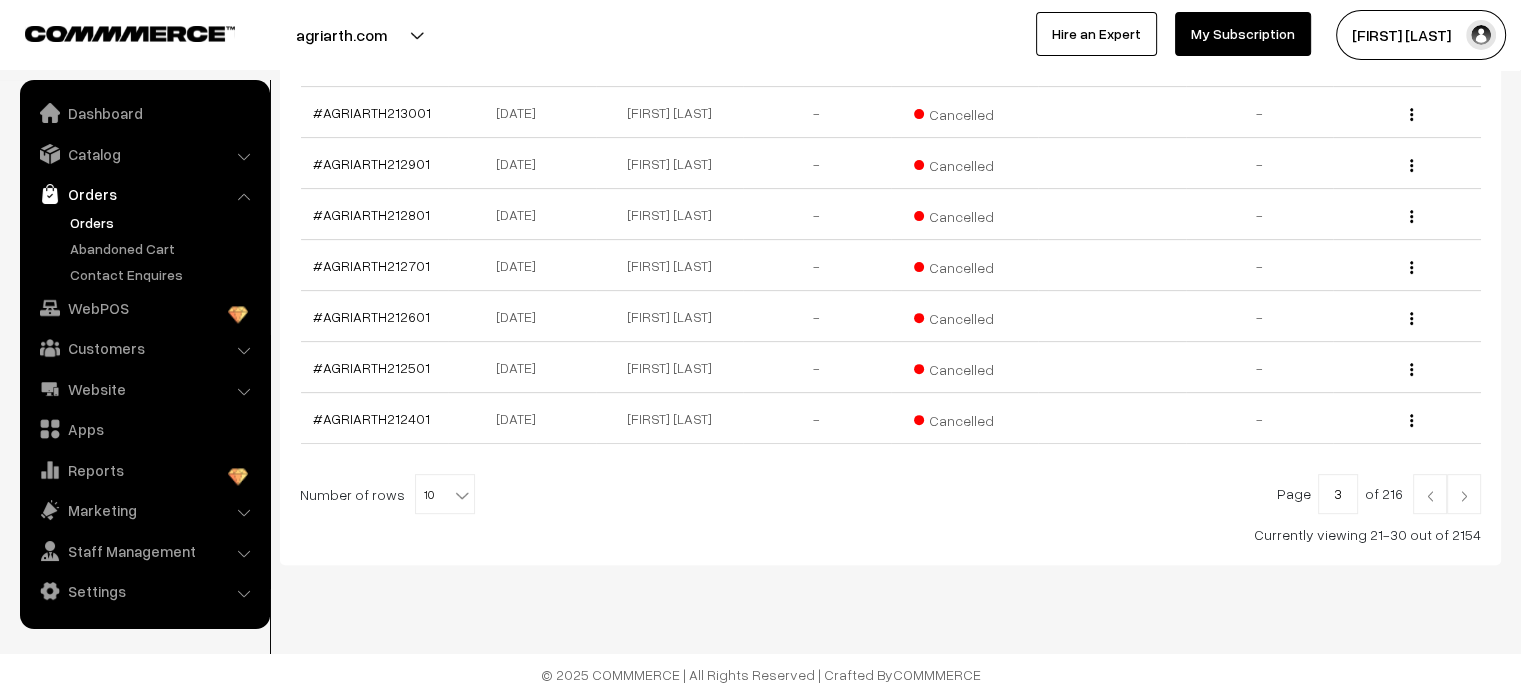 click at bounding box center [1464, 494] 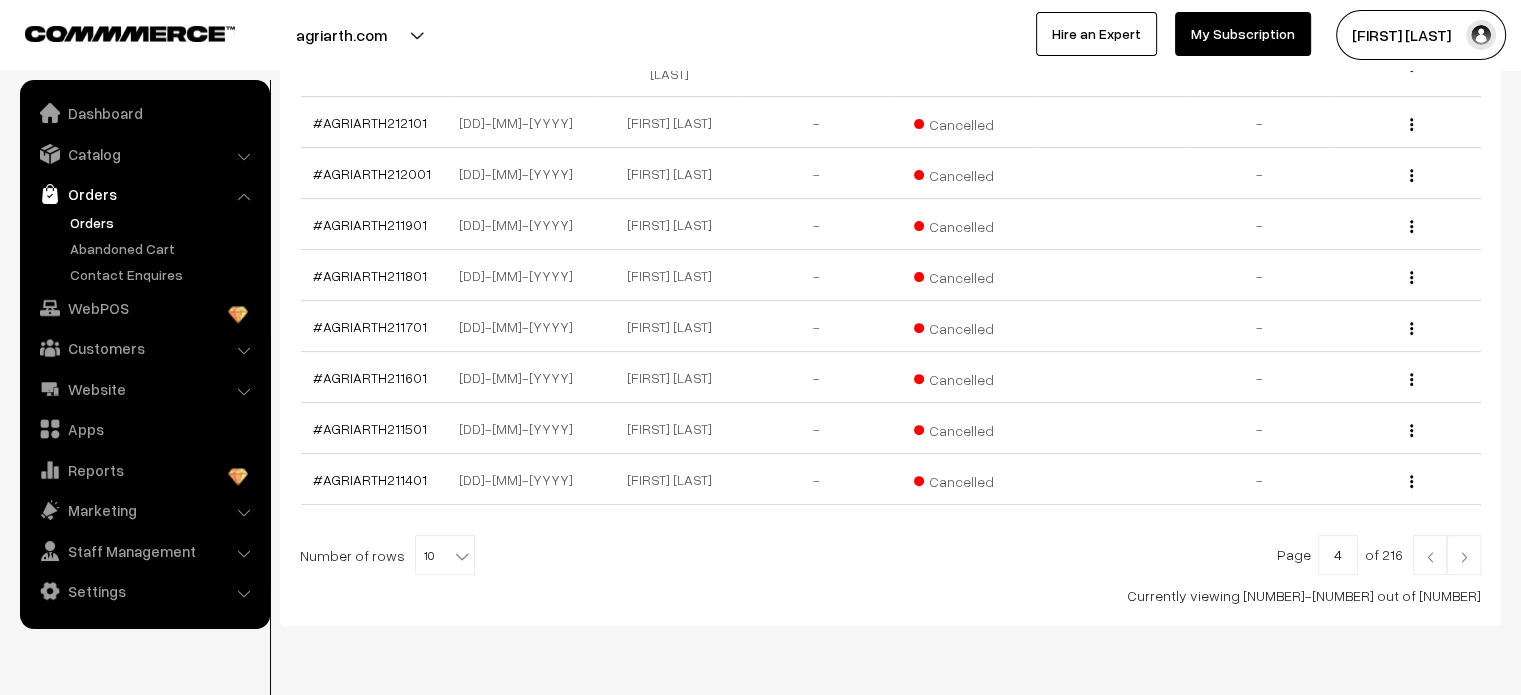 scroll, scrollTop: 639, scrollLeft: 0, axis: vertical 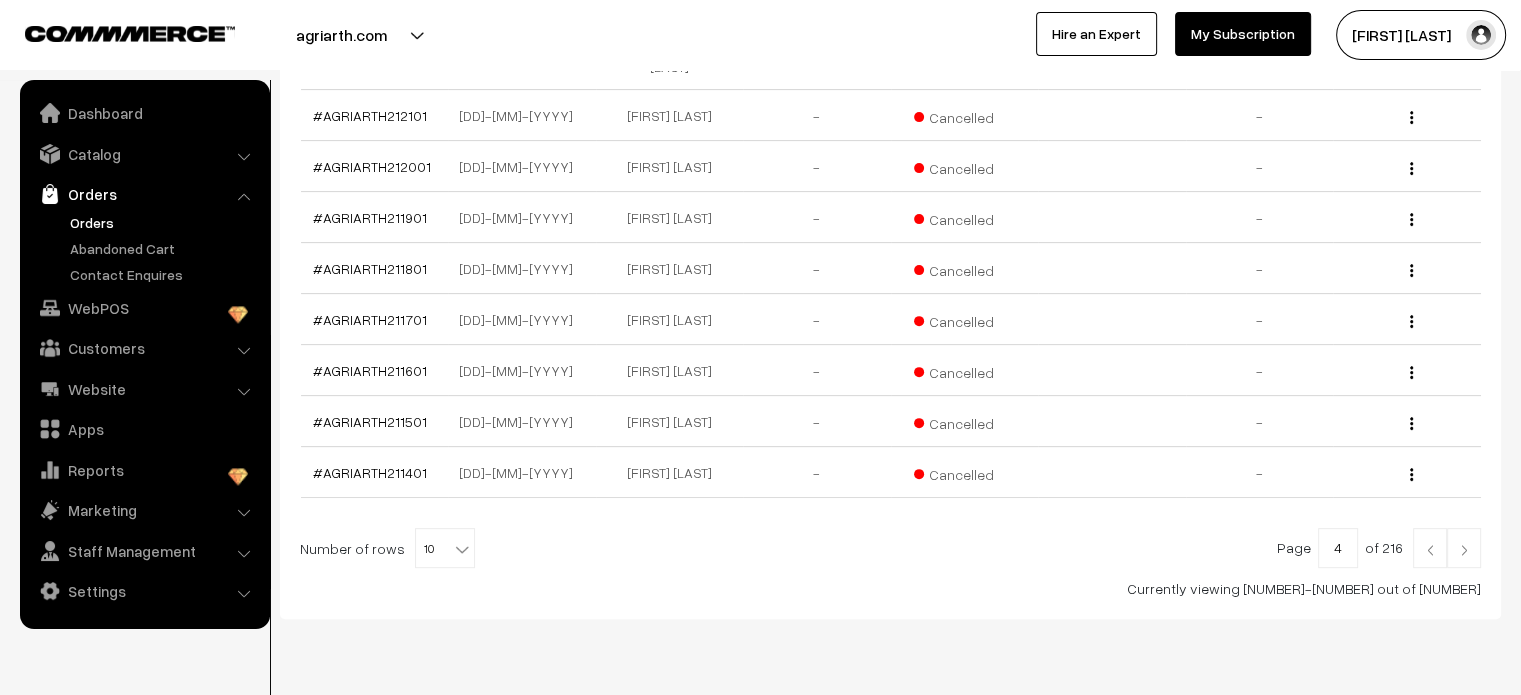 click at bounding box center (1464, 548) 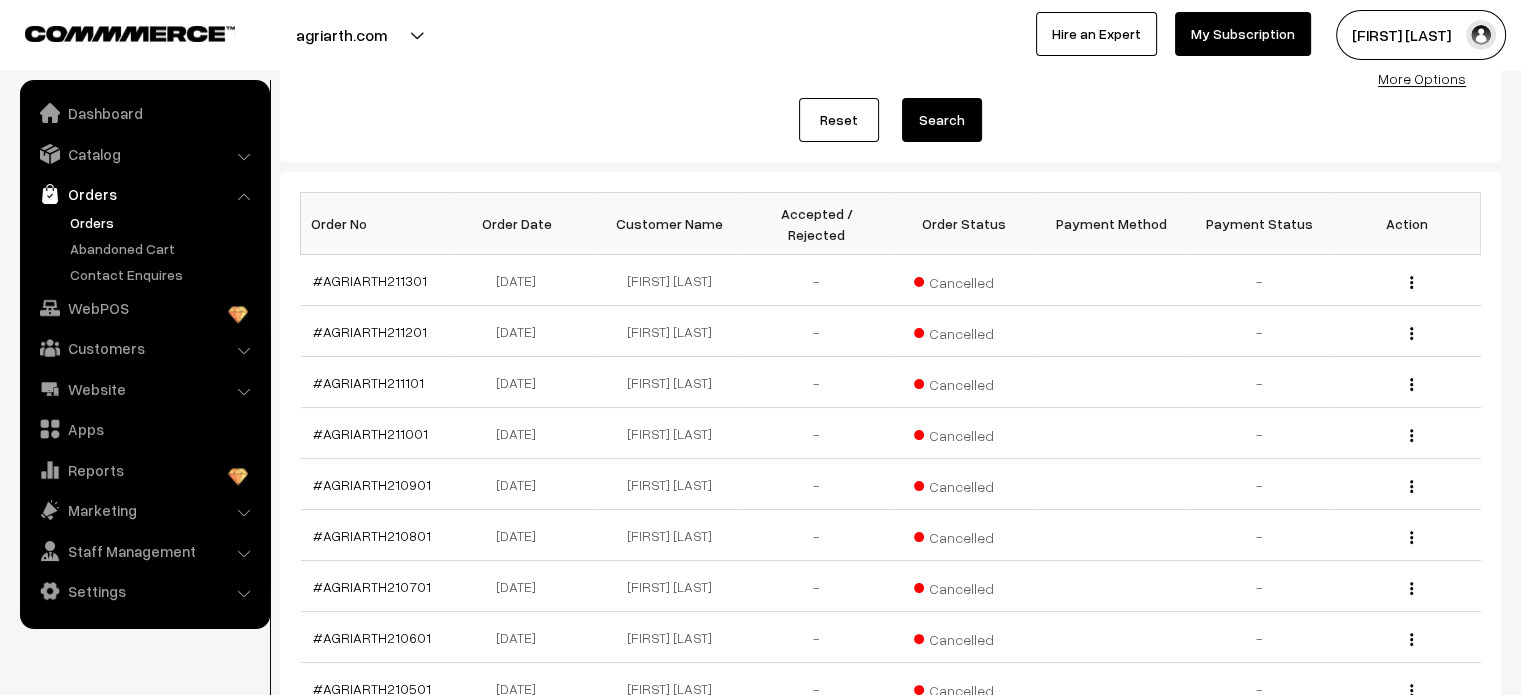 scroll, scrollTop: 652, scrollLeft: 0, axis: vertical 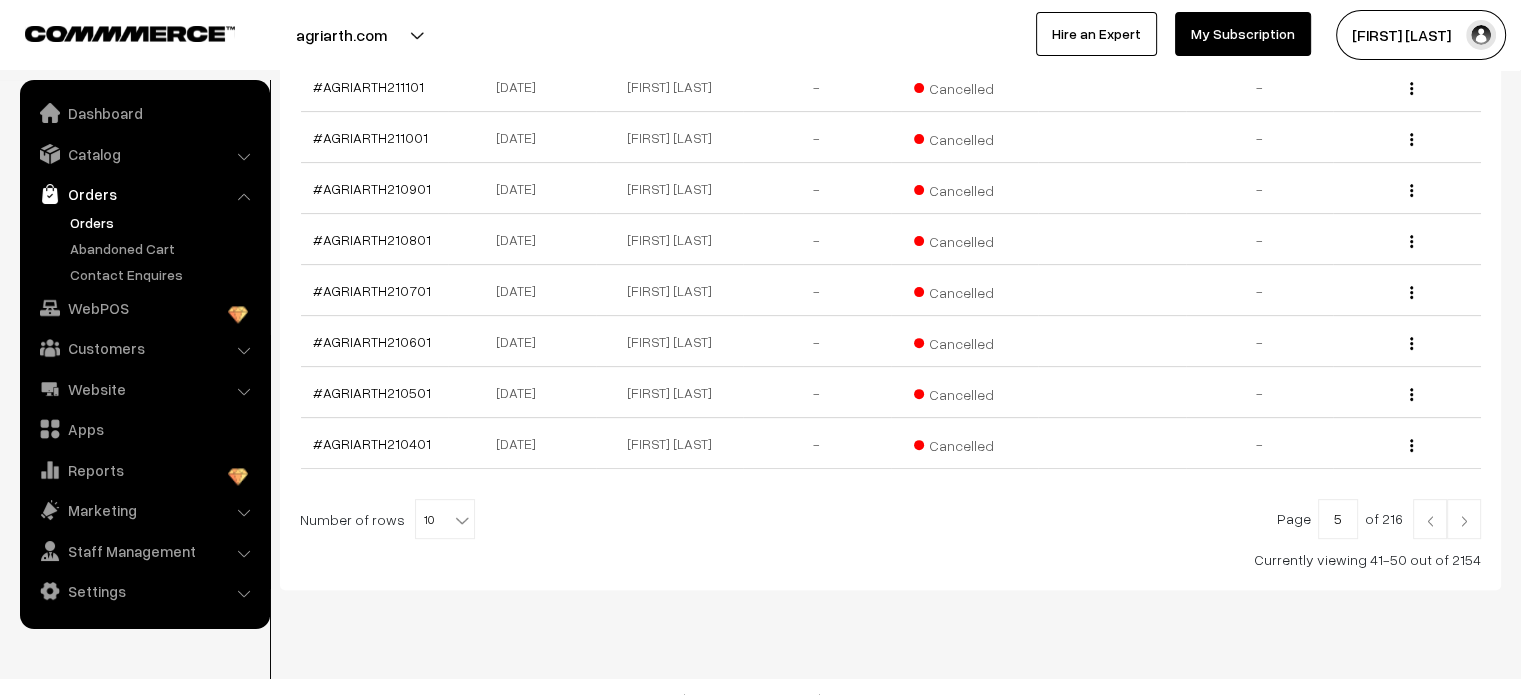click at bounding box center [1464, 521] 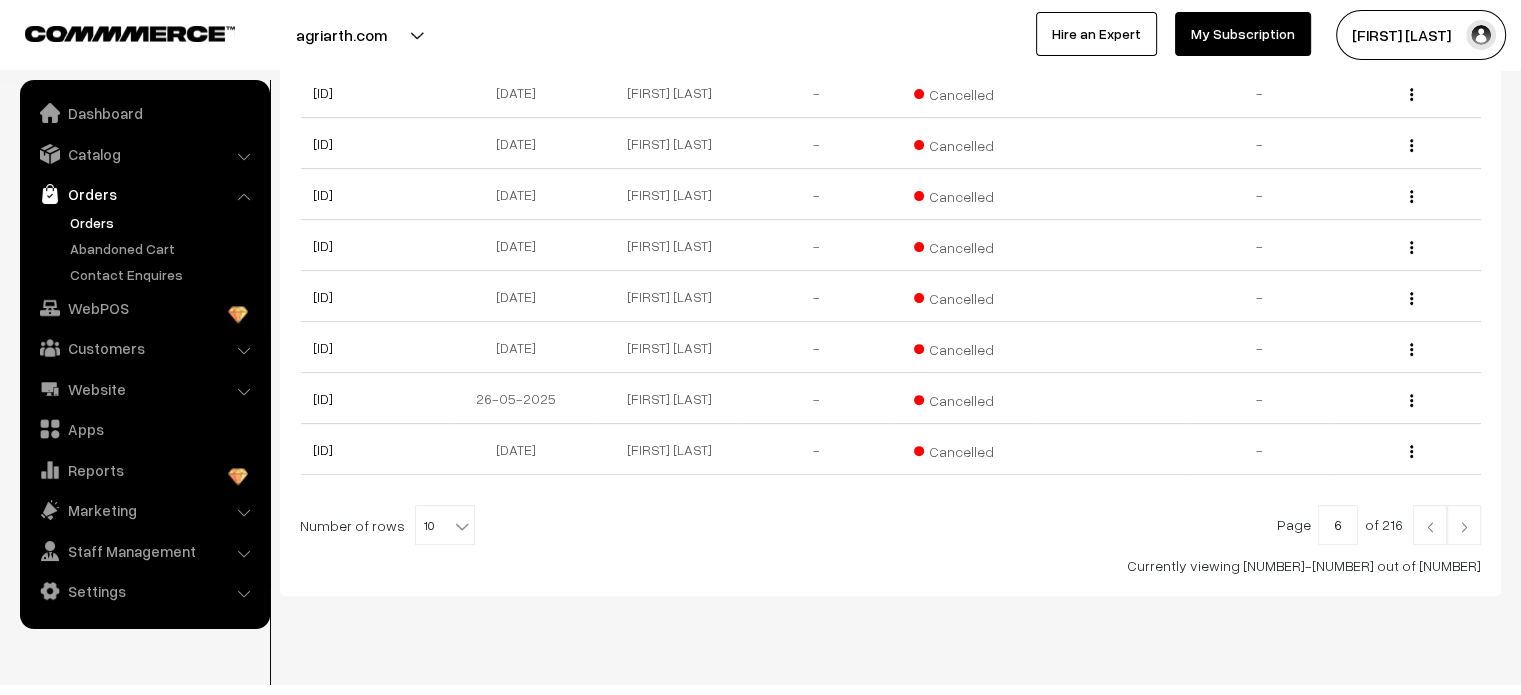 scroll, scrollTop: 647, scrollLeft: 0, axis: vertical 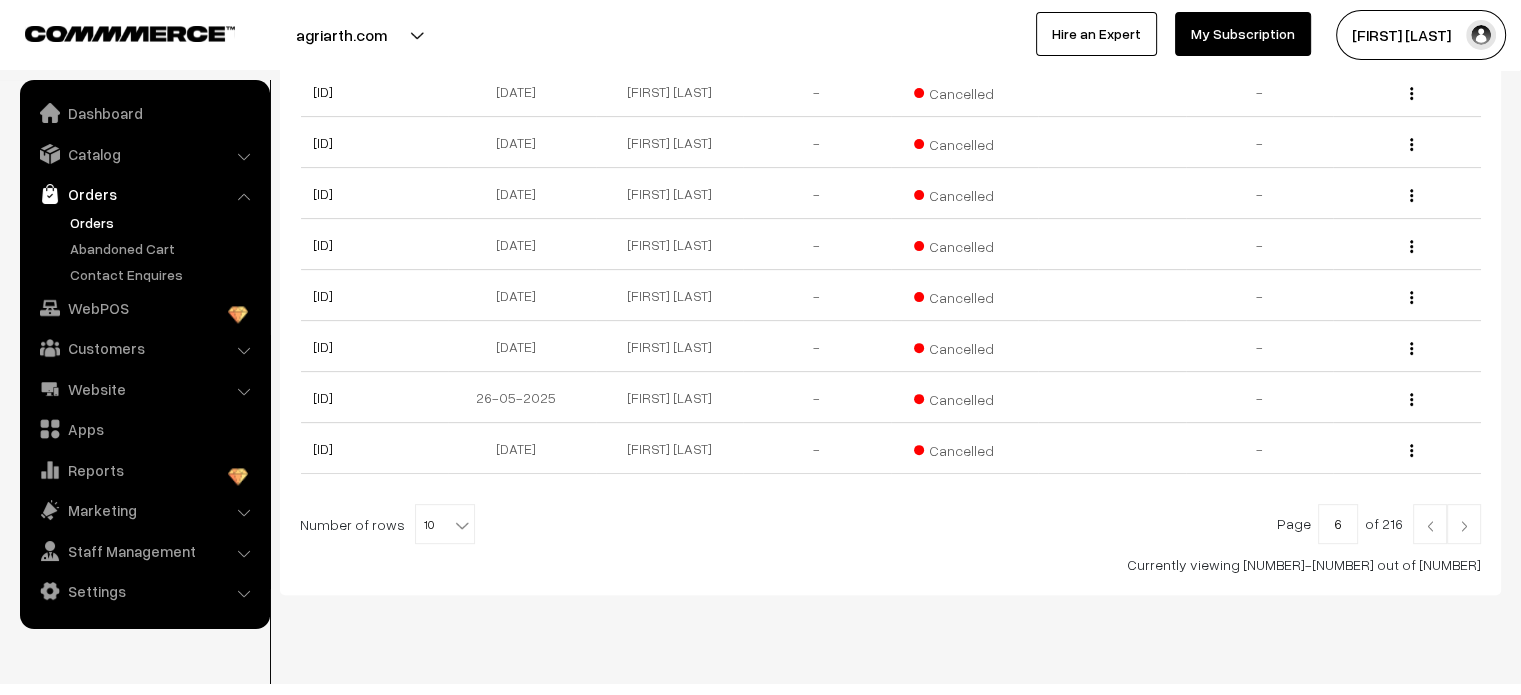 click at bounding box center [1464, 526] 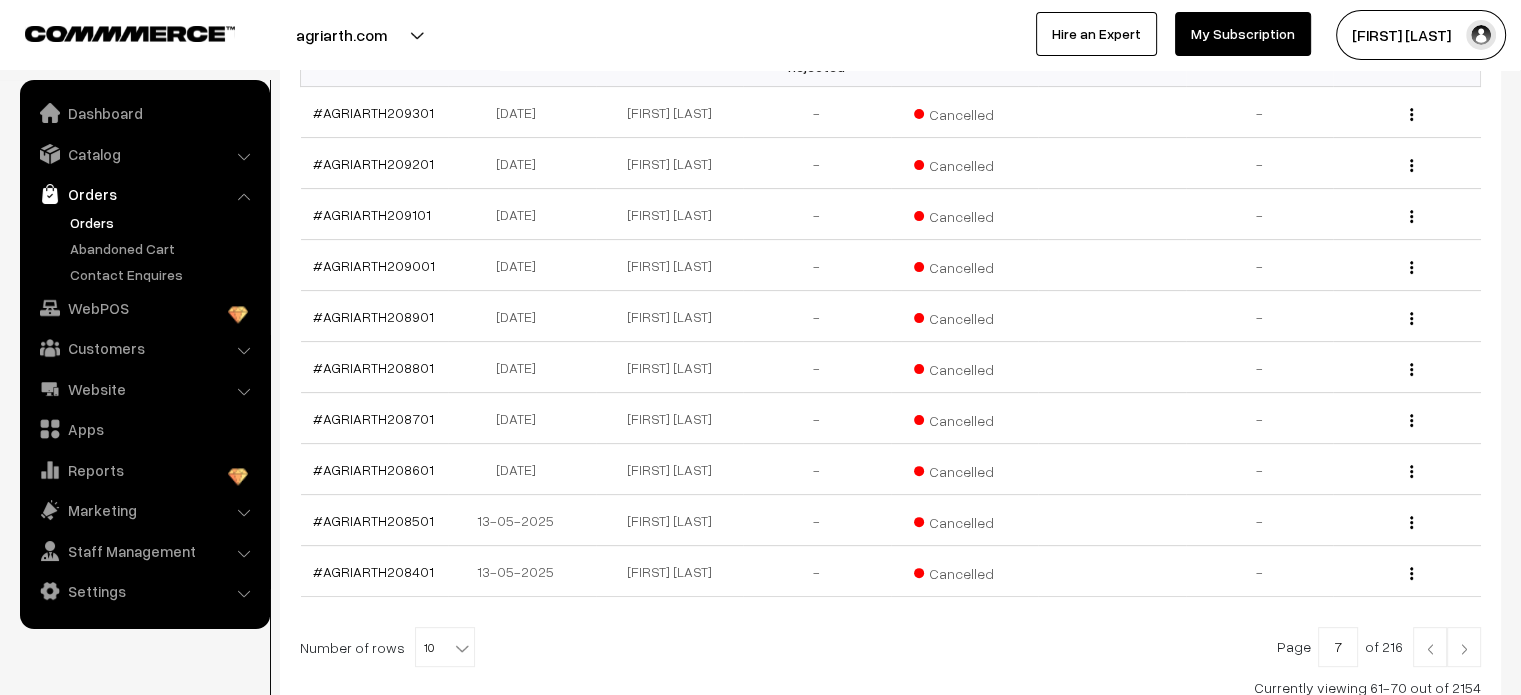 scroll, scrollTop: 668, scrollLeft: 0, axis: vertical 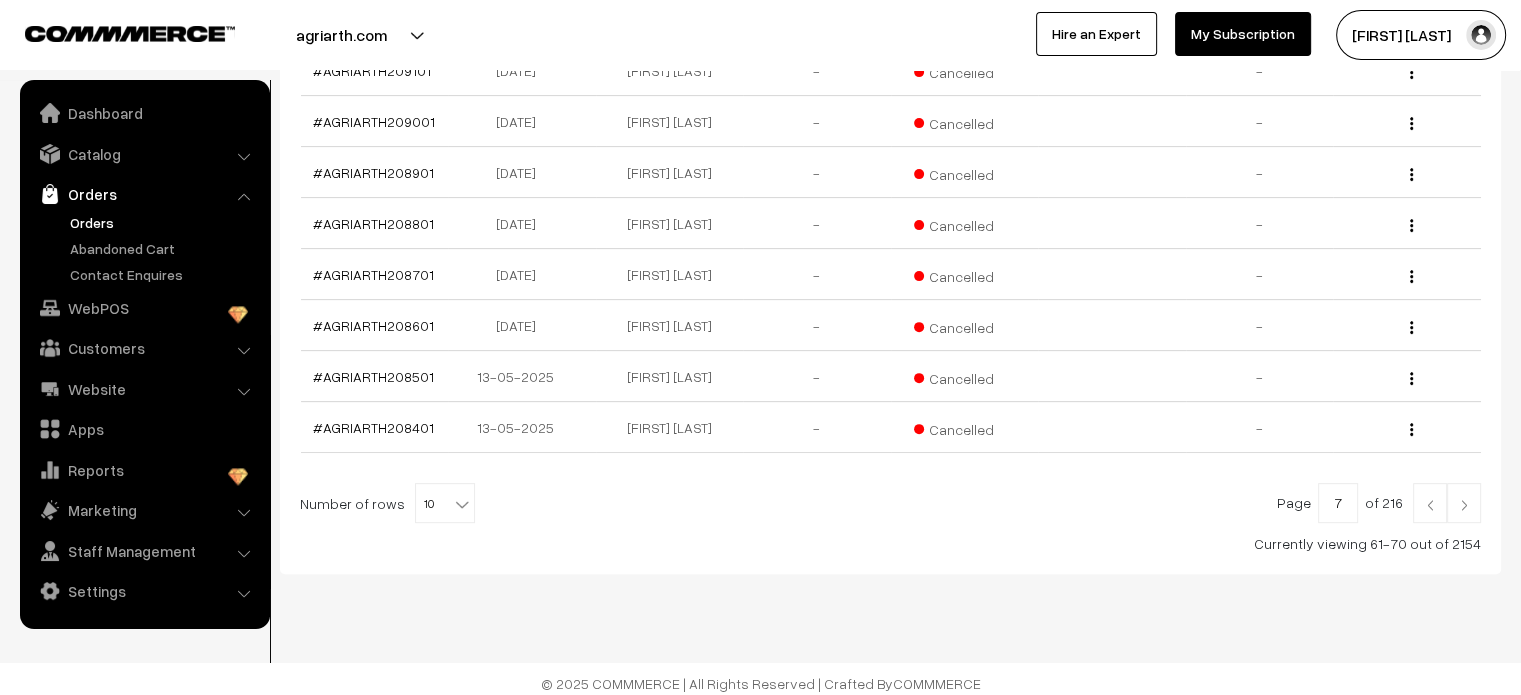 click at bounding box center [1464, 505] 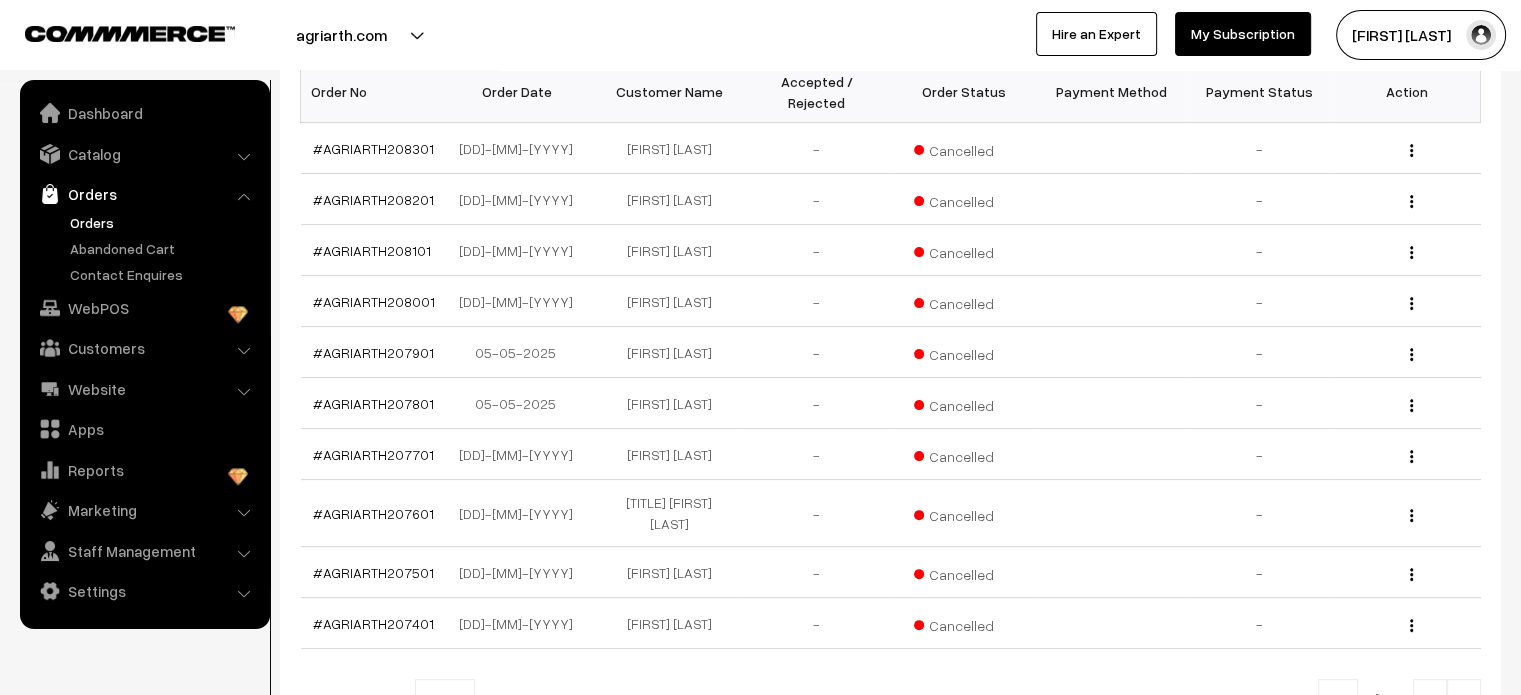 scroll, scrollTop: 652, scrollLeft: 0, axis: vertical 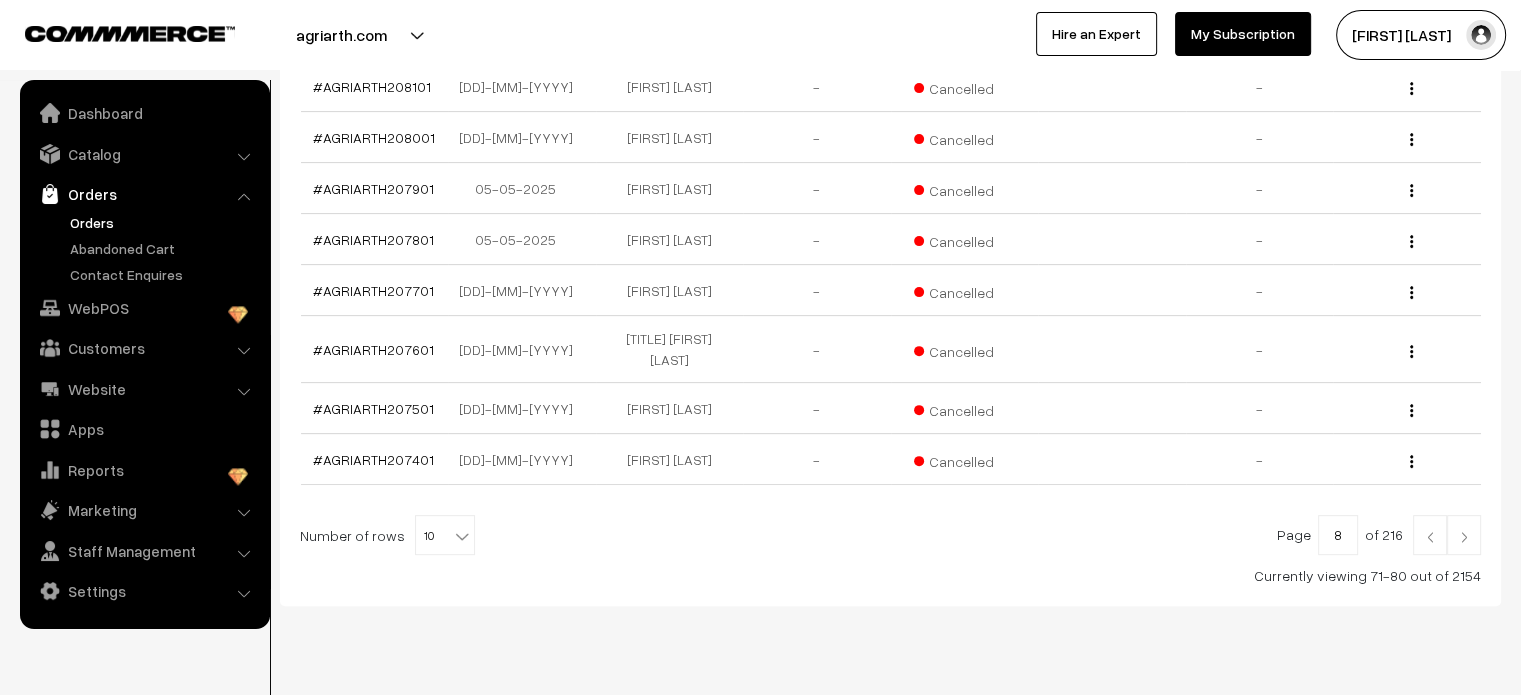 click at bounding box center [1464, 537] 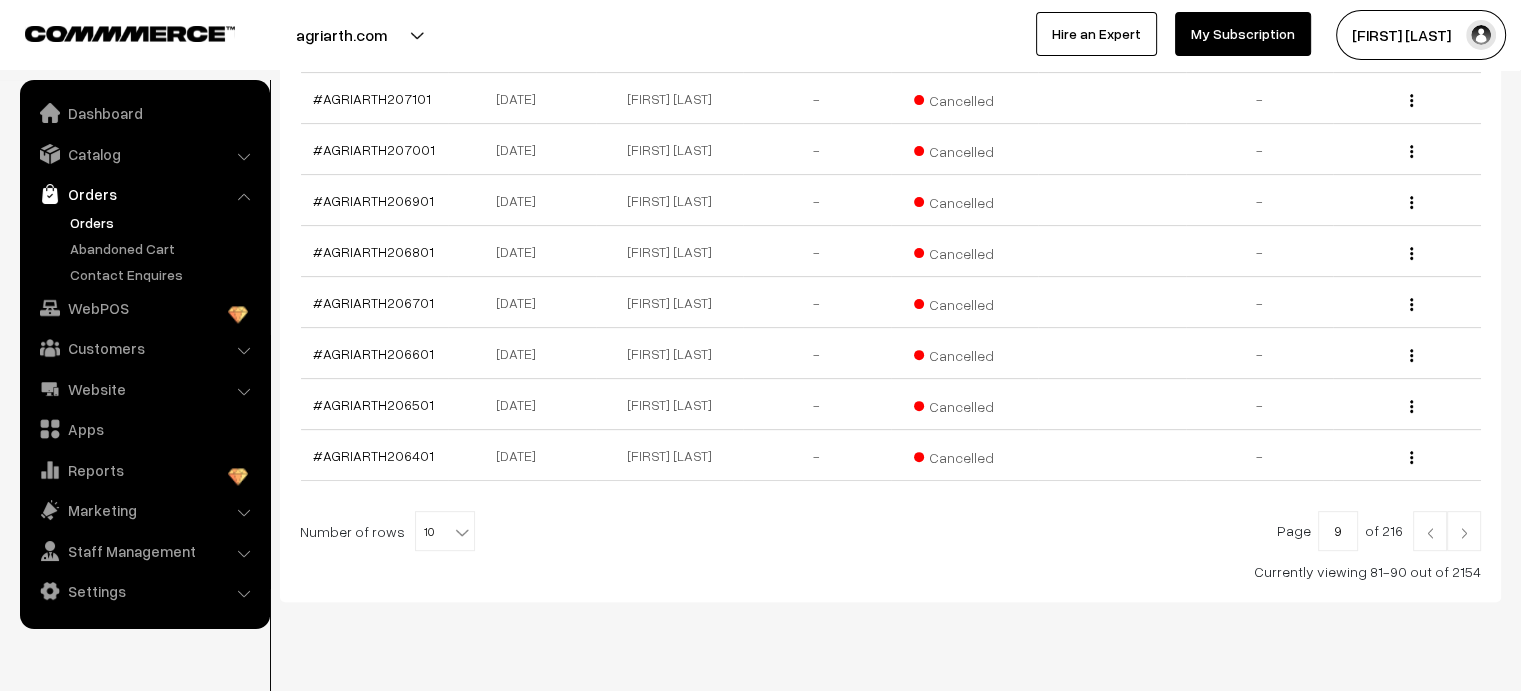 scroll, scrollTop: 640, scrollLeft: 0, axis: vertical 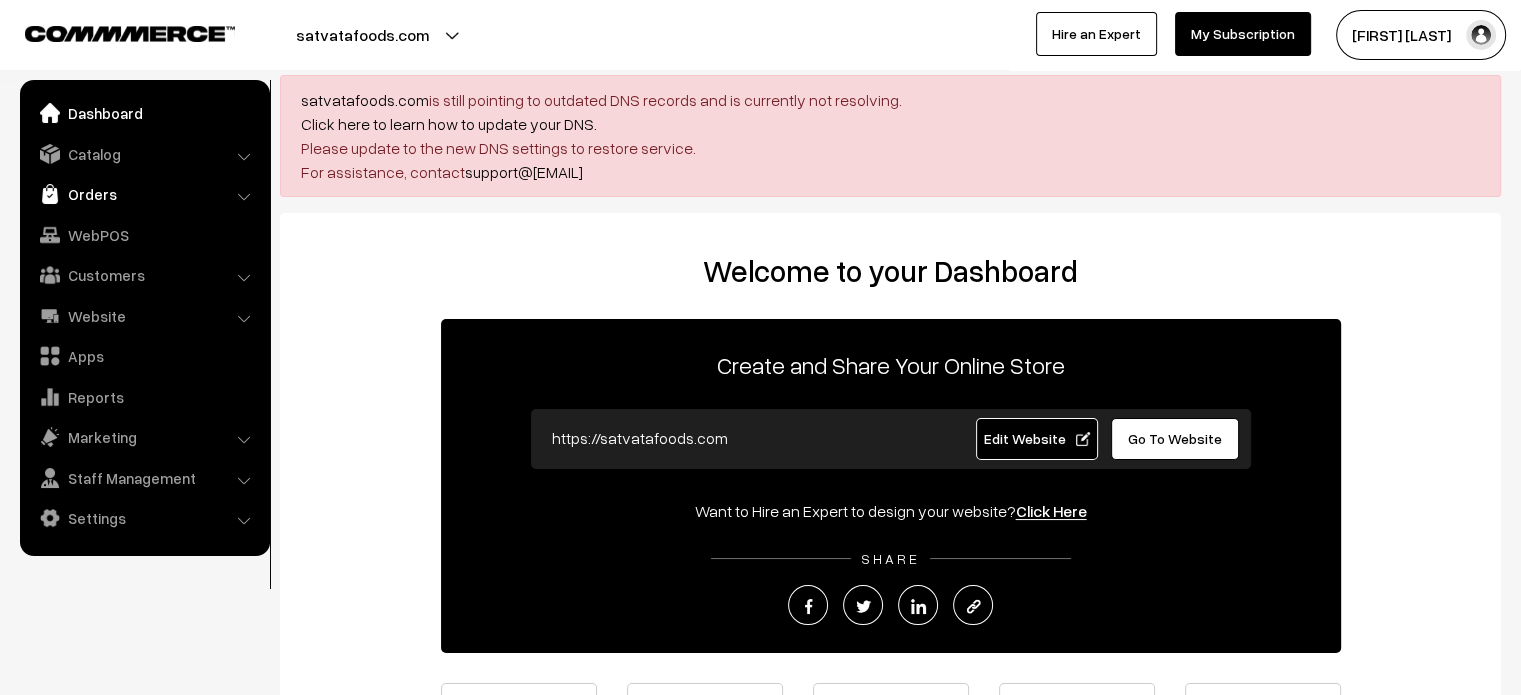 click on "Orders" at bounding box center (144, 194) 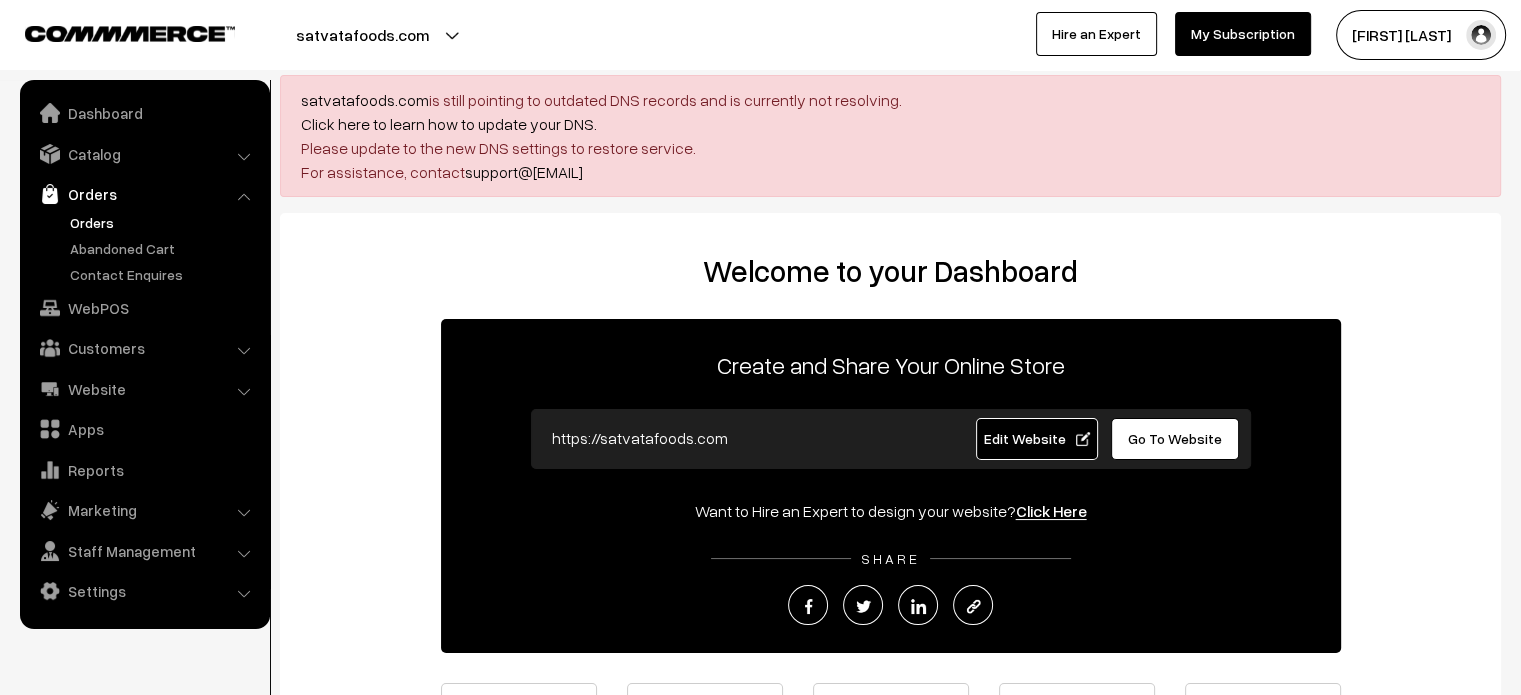 click on "Orders" at bounding box center (164, 222) 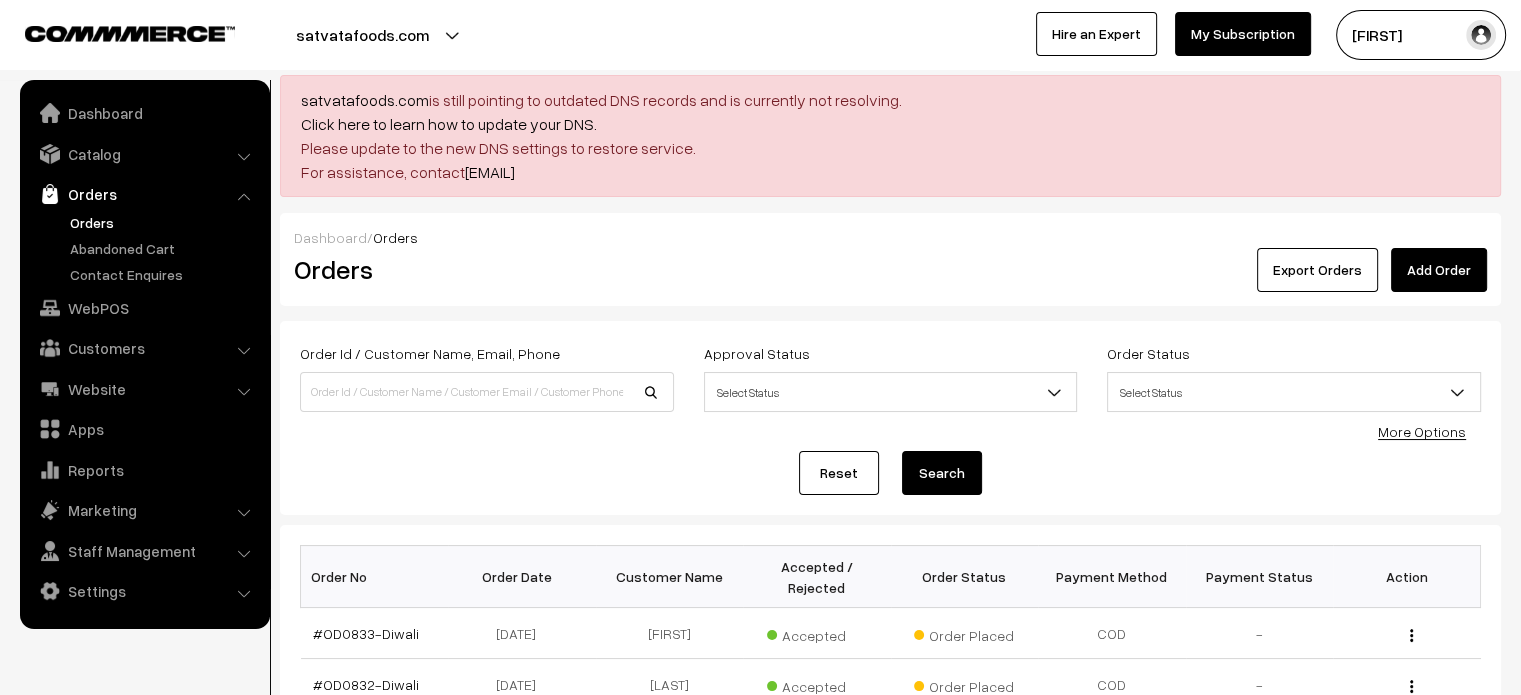 scroll, scrollTop: 0, scrollLeft: 0, axis: both 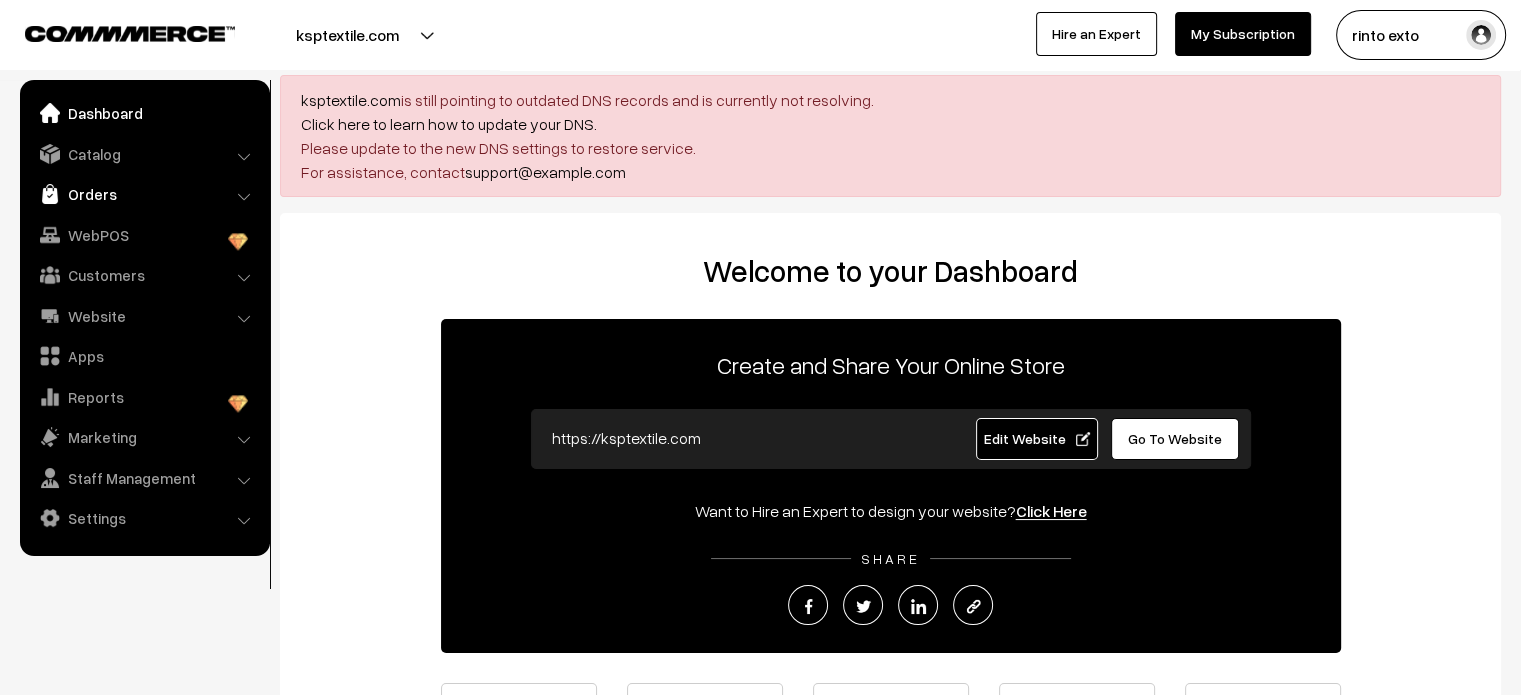 click on "Orders" at bounding box center [144, 194] 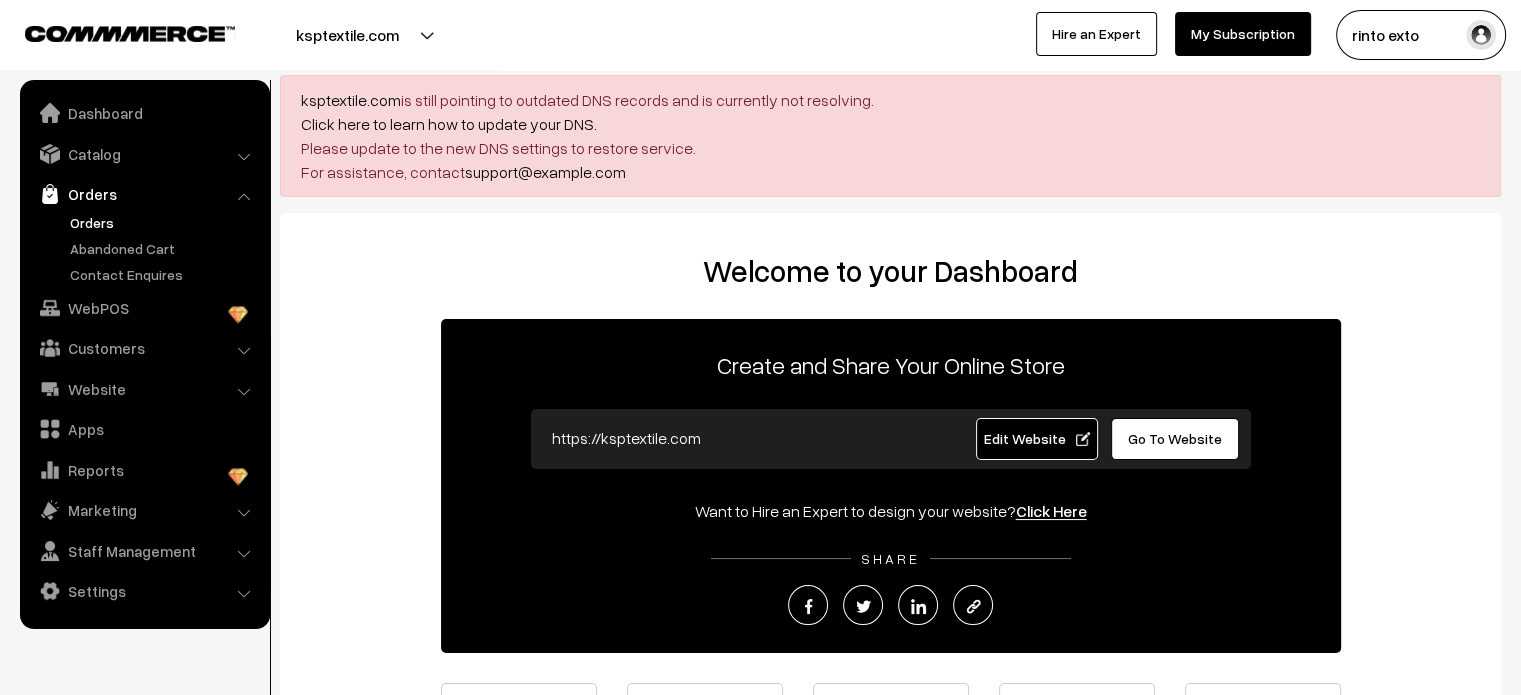 click on "Orders" at bounding box center [164, 222] 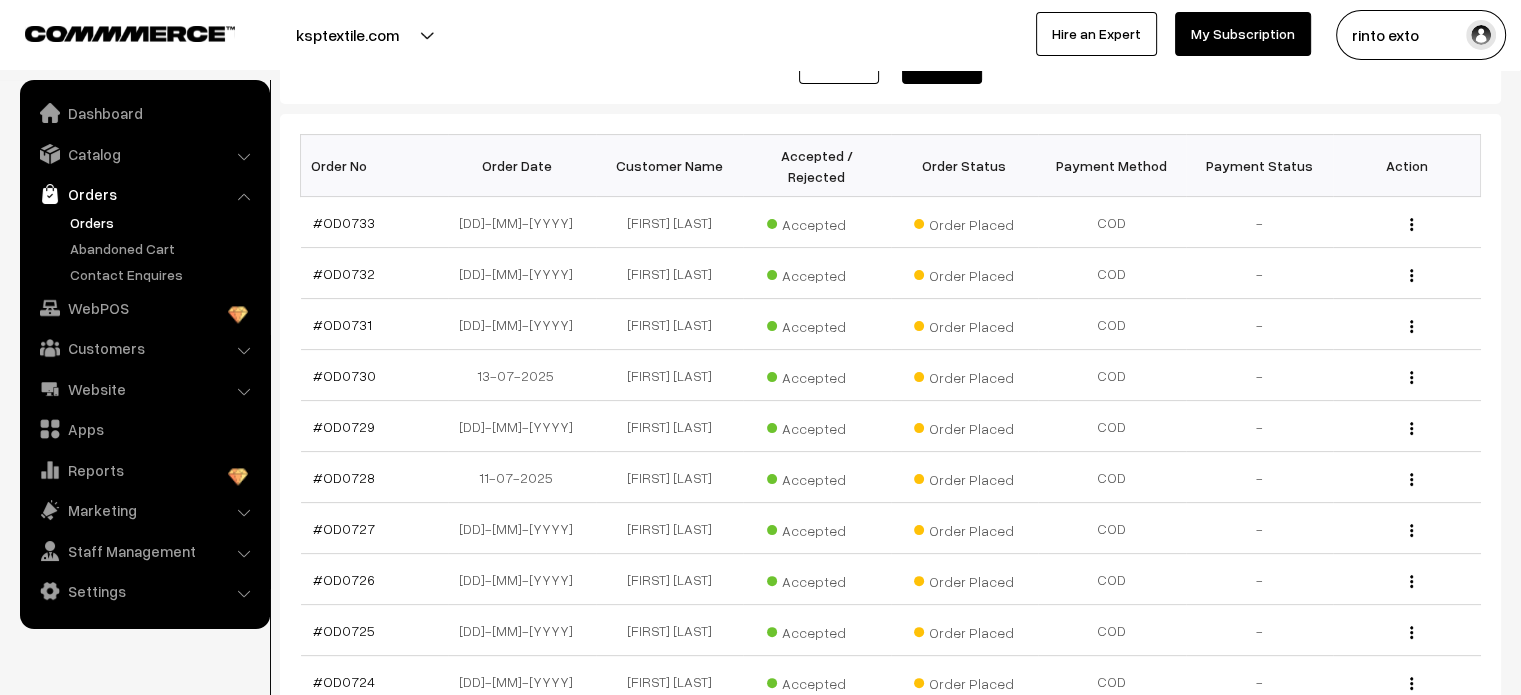 scroll, scrollTop: 0, scrollLeft: 0, axis: both 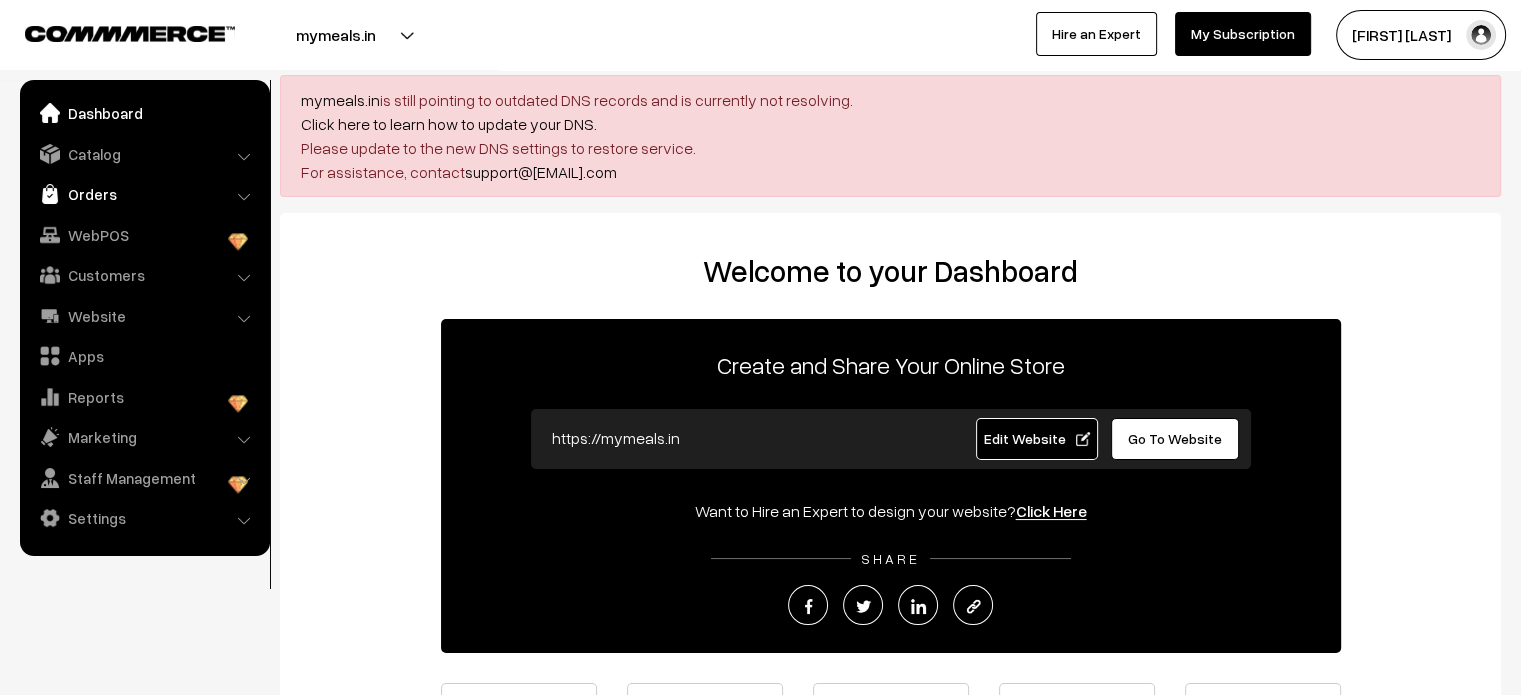 click on "Orders" at bounding box center [144, 194] 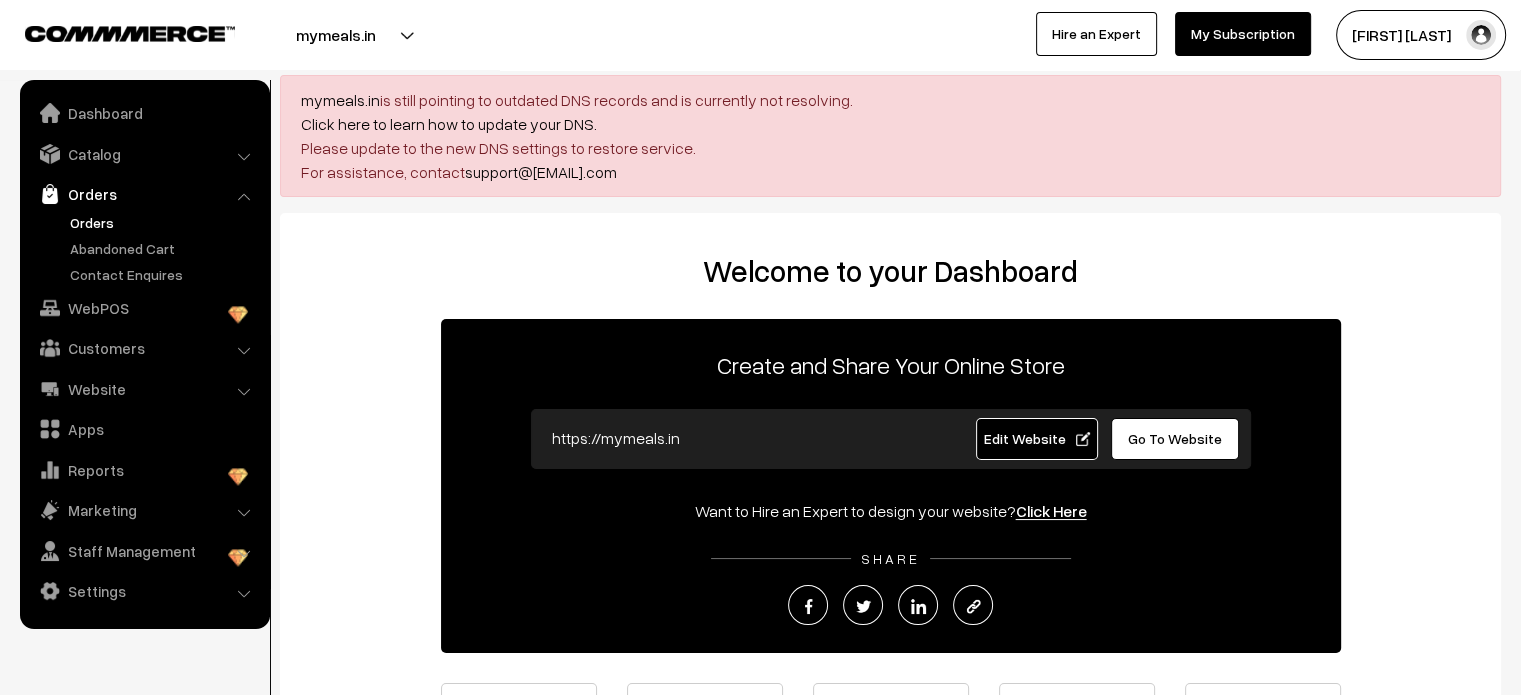 click on "Orders" at bounding box center [164, 222] 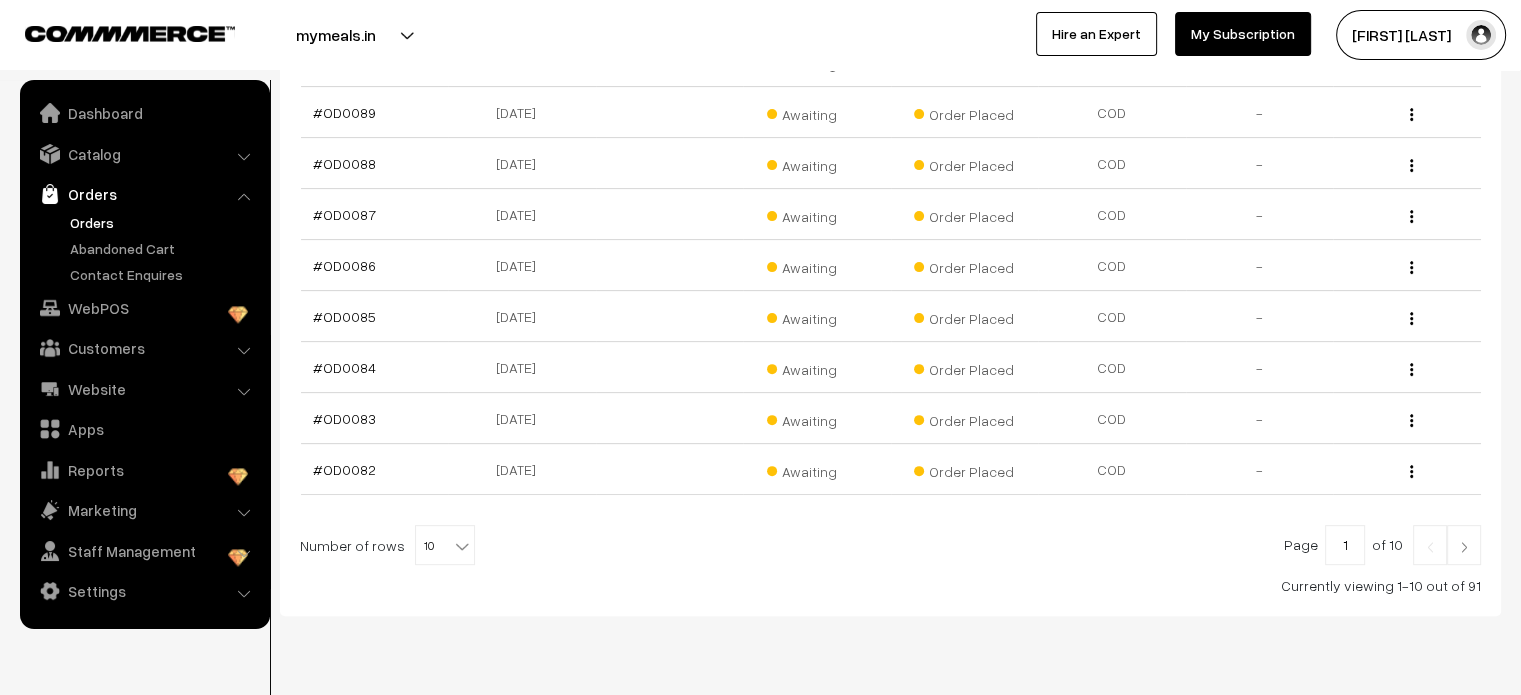 scroll, scrollTop: 652, scrollLeft: 0, axis: vertical 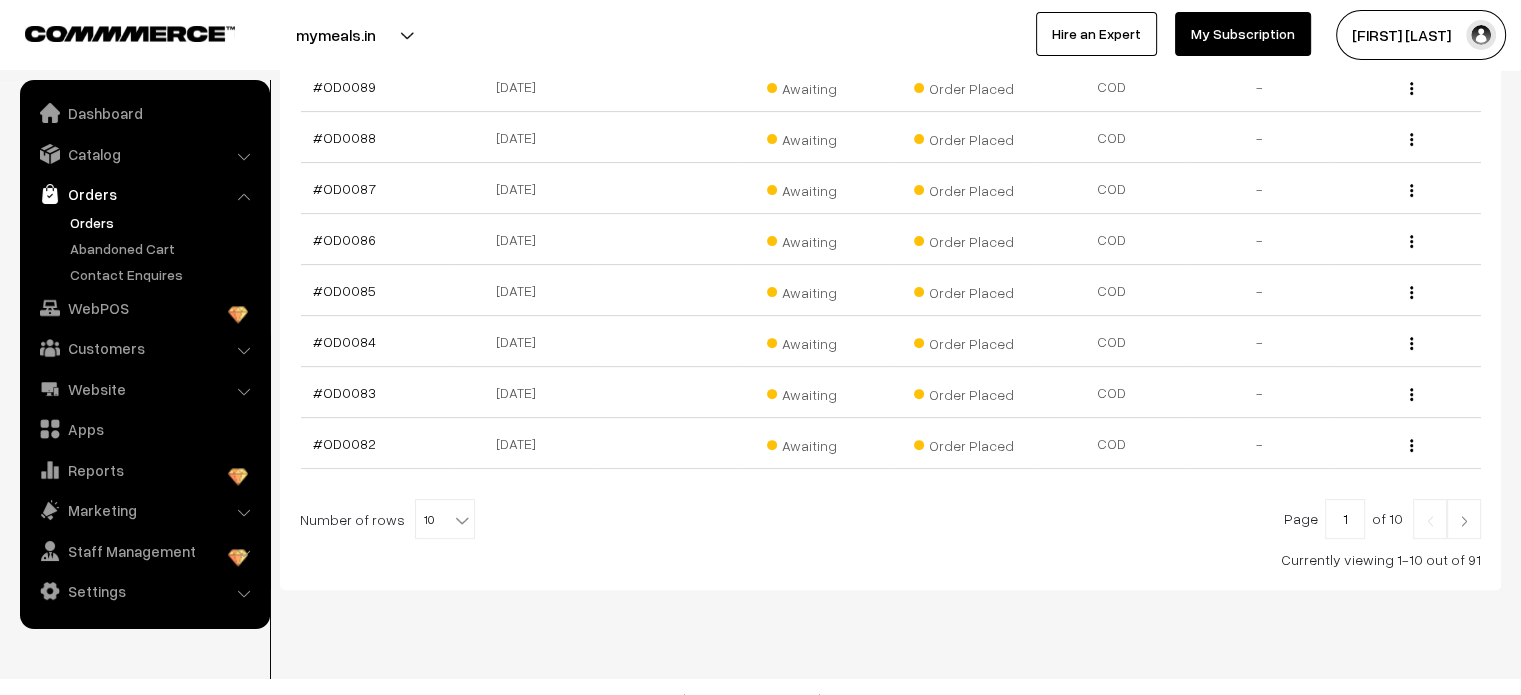 click at bounding box center (1464, 521) 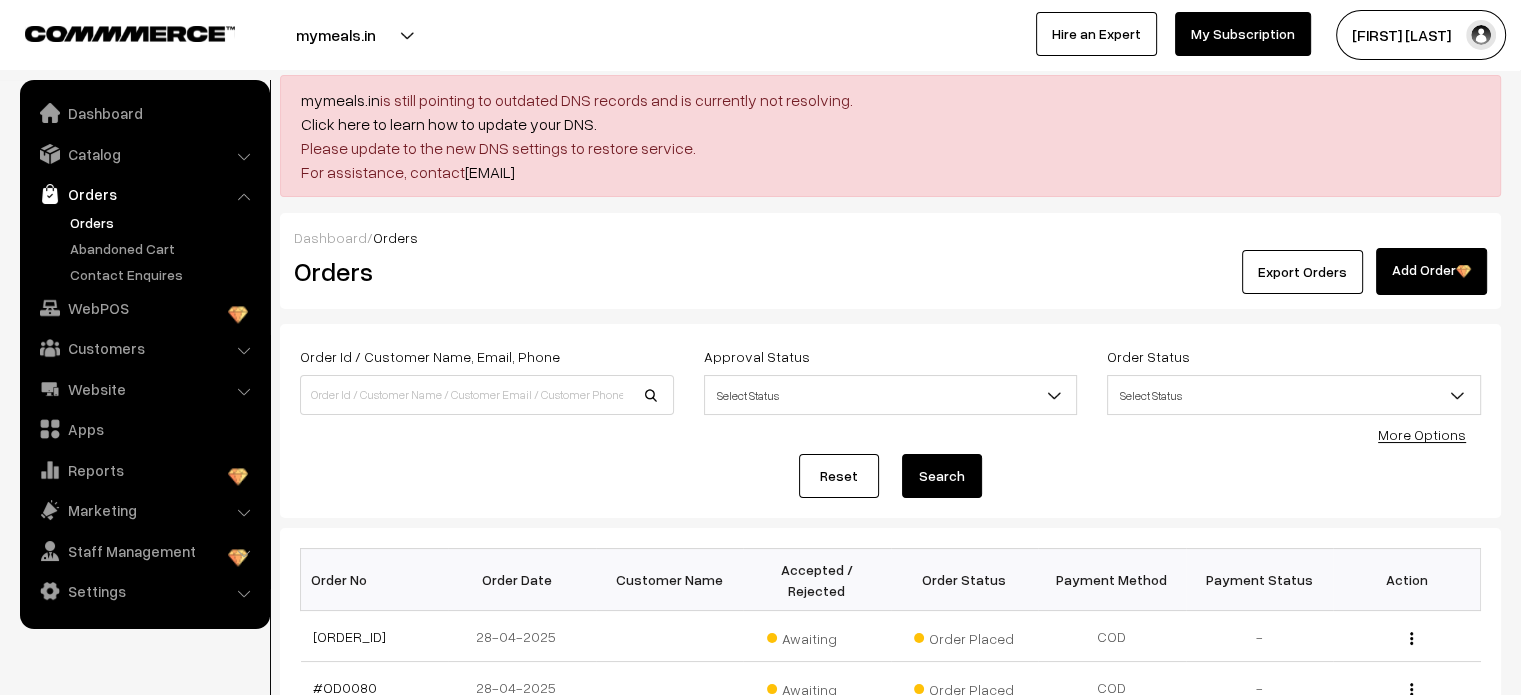 scroll, scrollTop: 652, scrollLeft: 0, axis: vertical 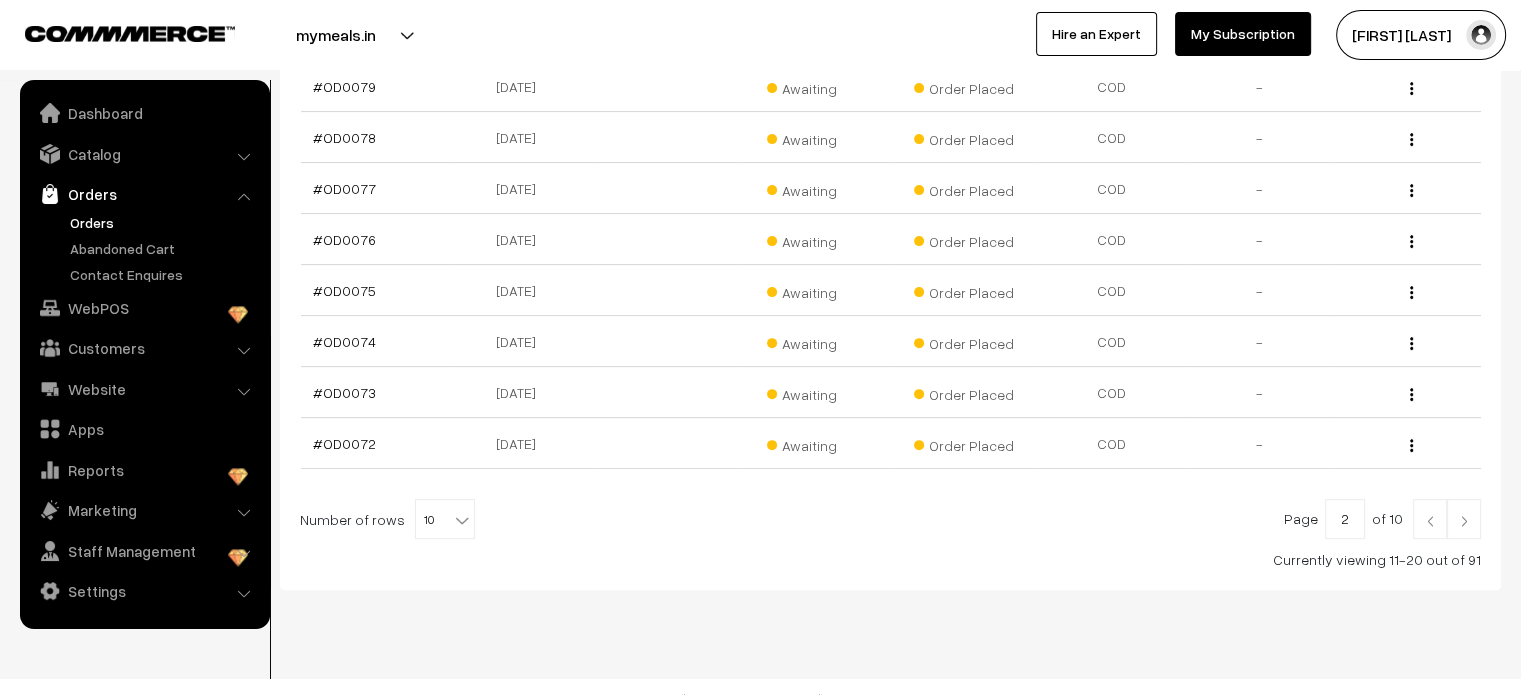 click at bounding box center (1464, 519) 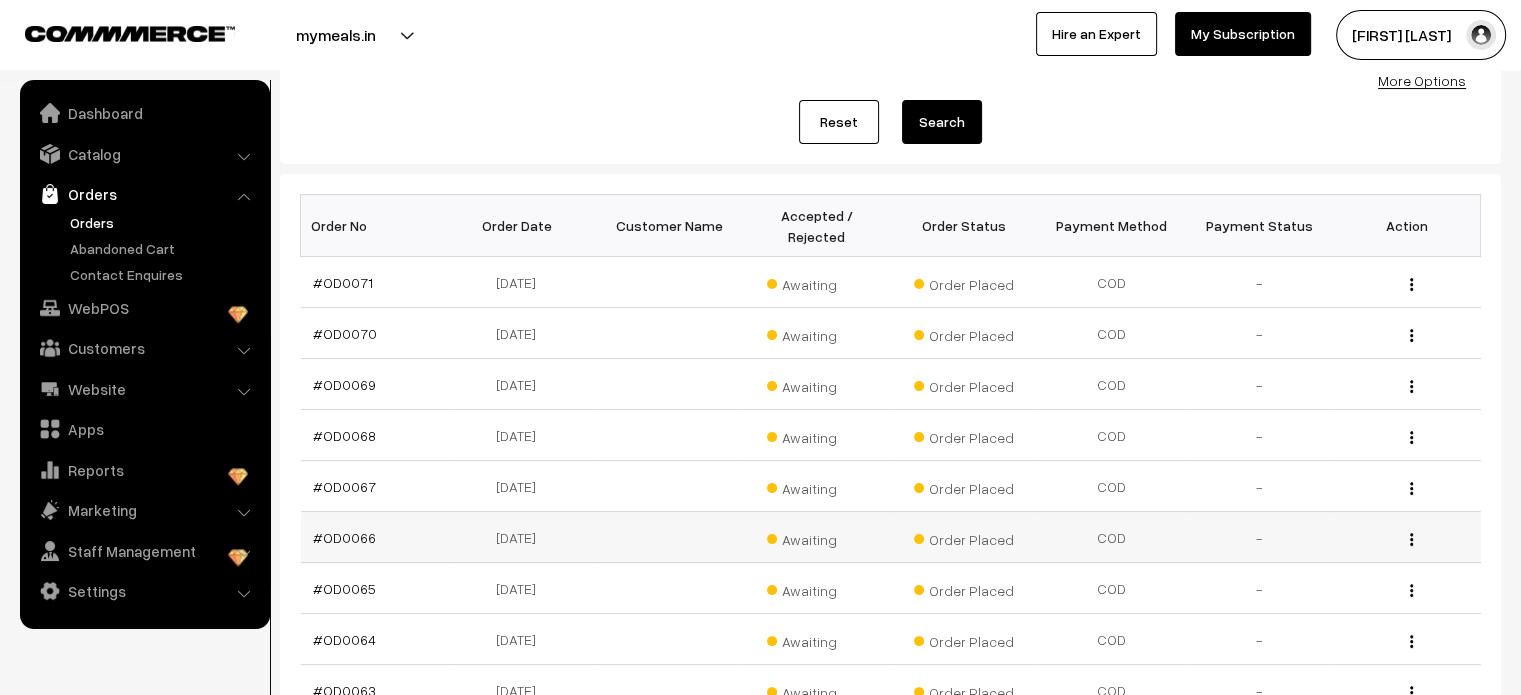 scroll, scrollTop: 376, scrollLeft: 0, axis: vertical 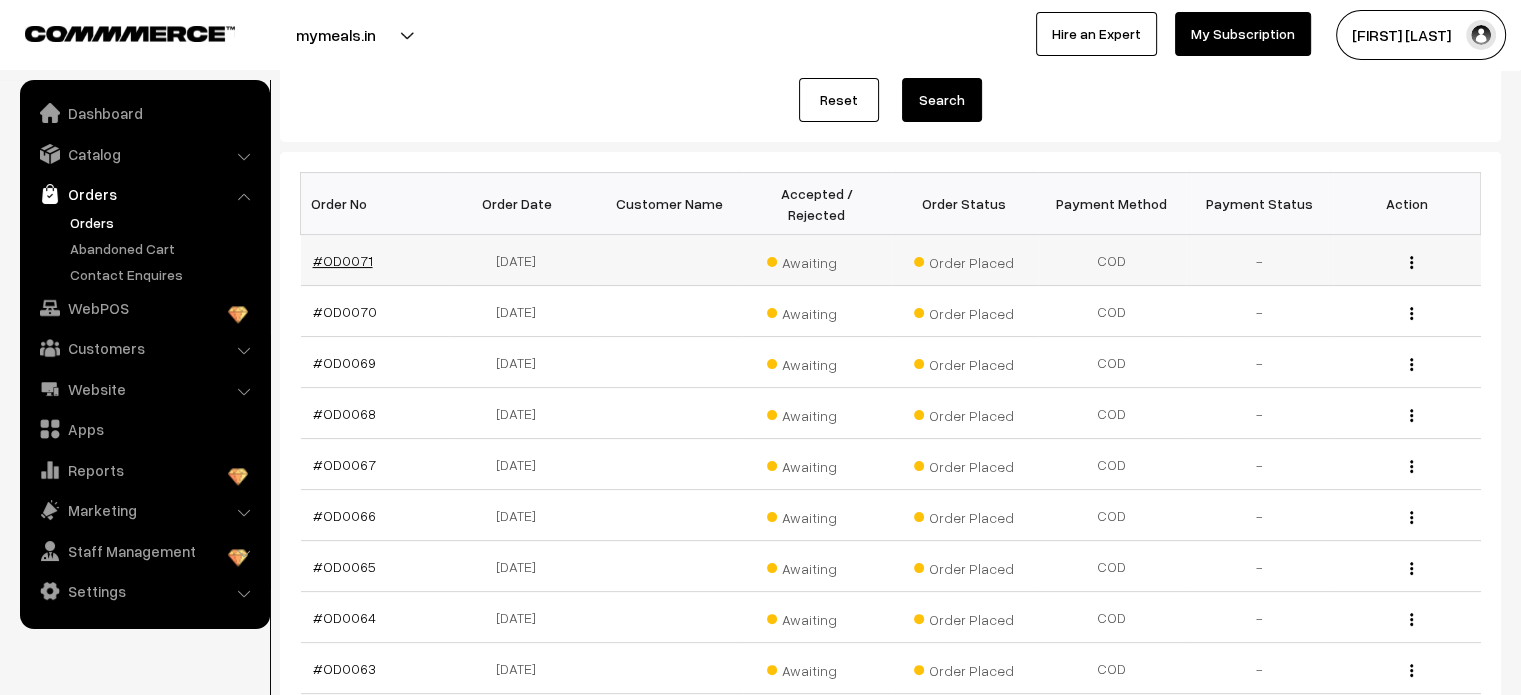 click on "#OD0071" at bounding box center [343, 260] 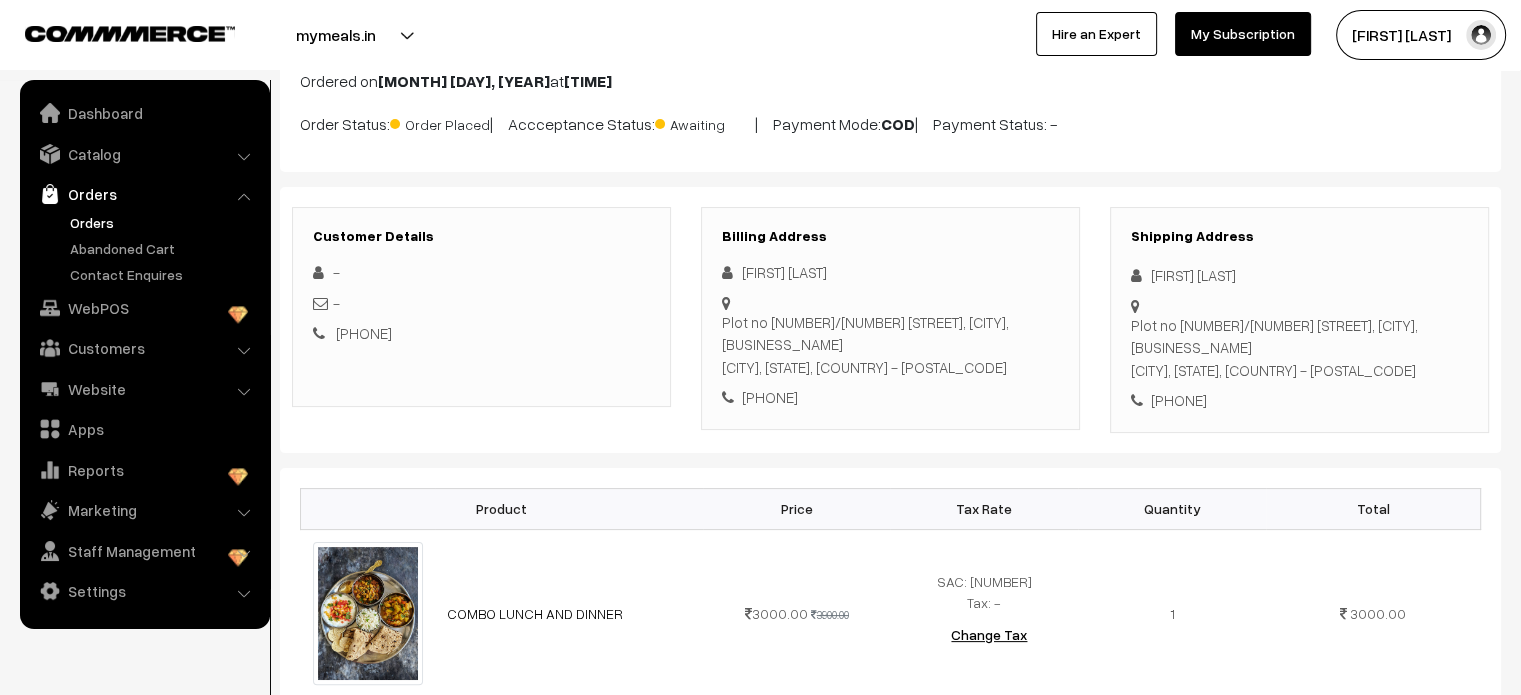 scroll, scrollTop: 275, scrollLeft: 0, axis: vertical 